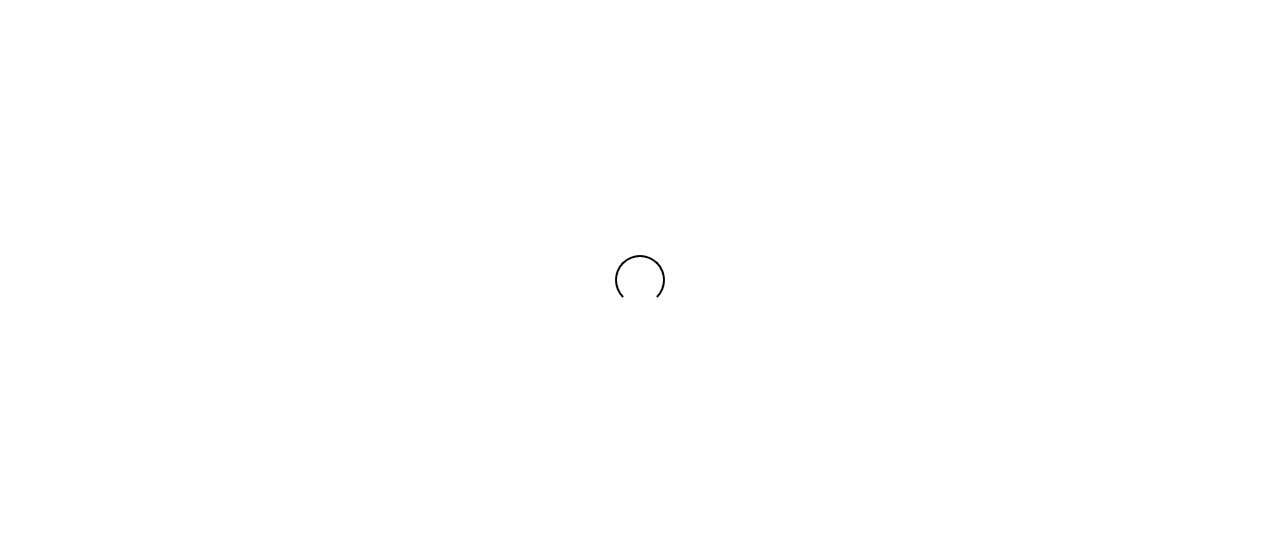 scroll, scrollTop: 0, scrollLeft: 0, axis: both 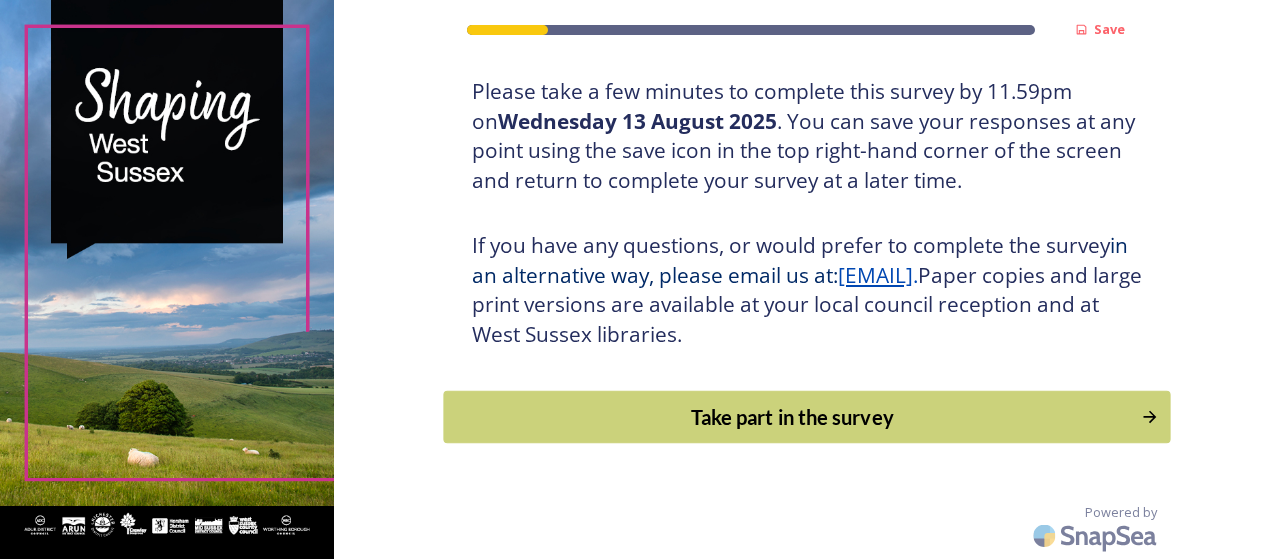 click on "Take part in the survey" at bounding box center [793, 417] 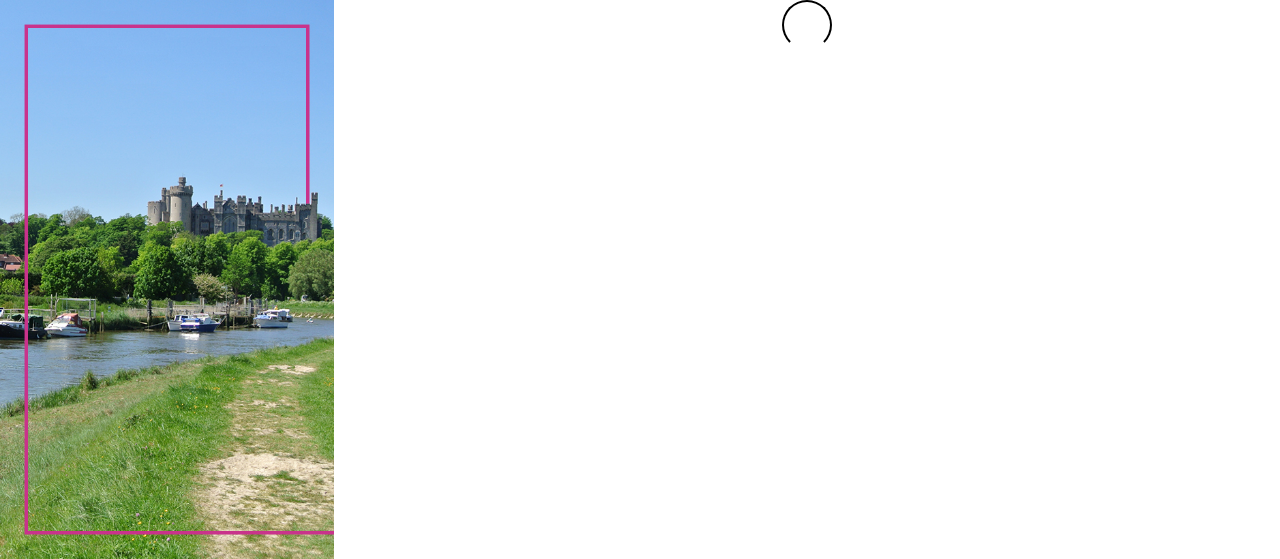 scroll, scrollTop: 0, scrollLeft: 0, axis: both 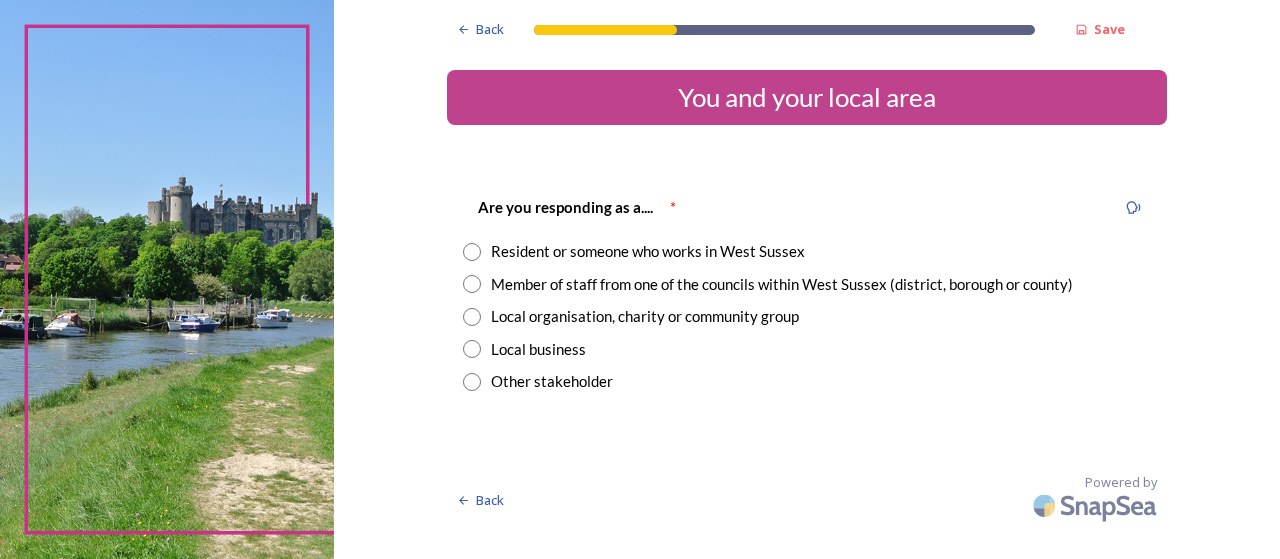 click at bounding box center (472, 252) 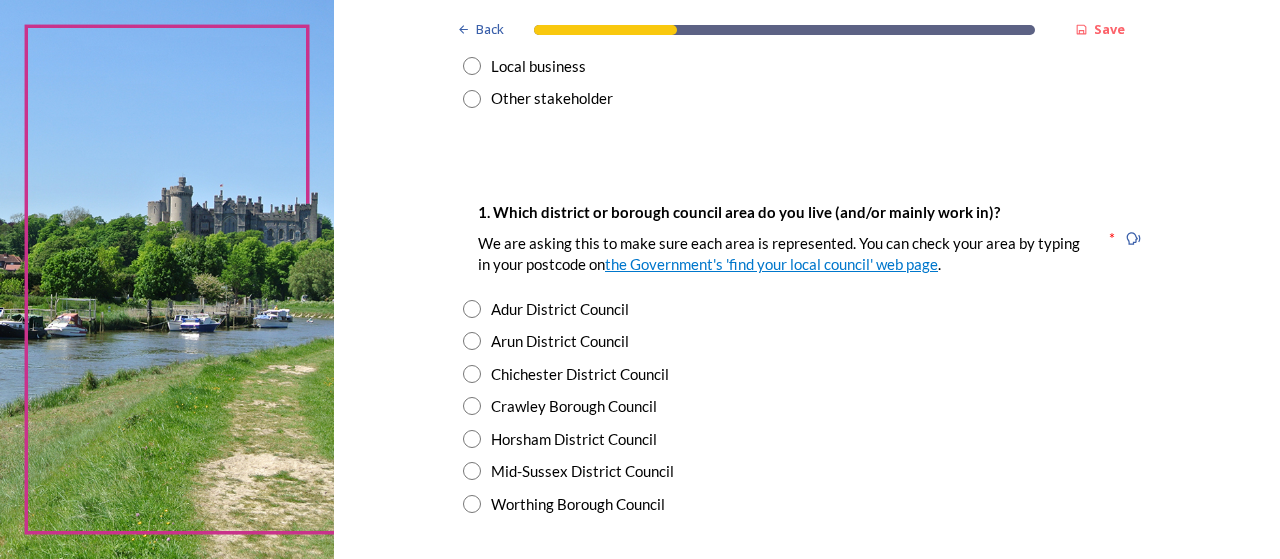 scroll, scrollTop: 301, scrollLeft: 0, axis: vertical 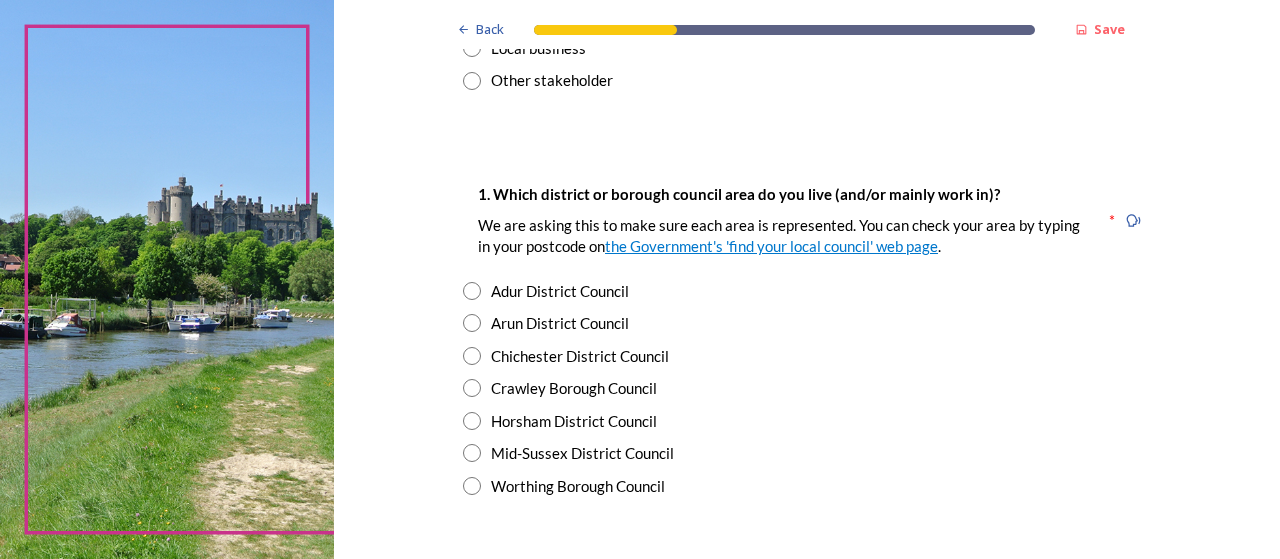click at bounding box center (472, 486) 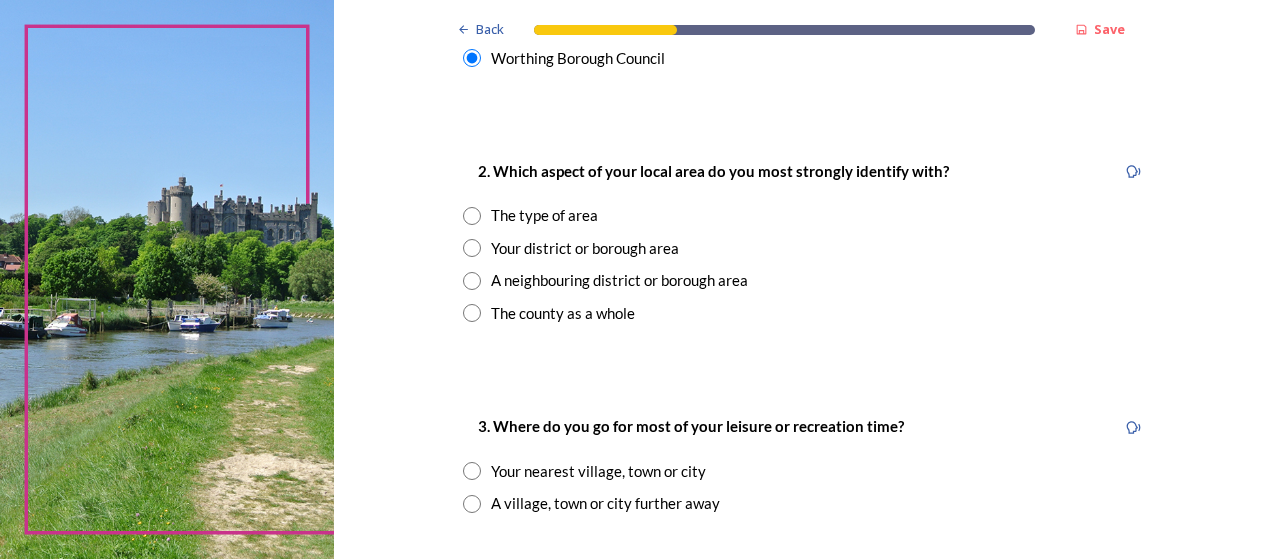 scroll, scrollTop: 753, scrollLeft: 0, axis: vertical 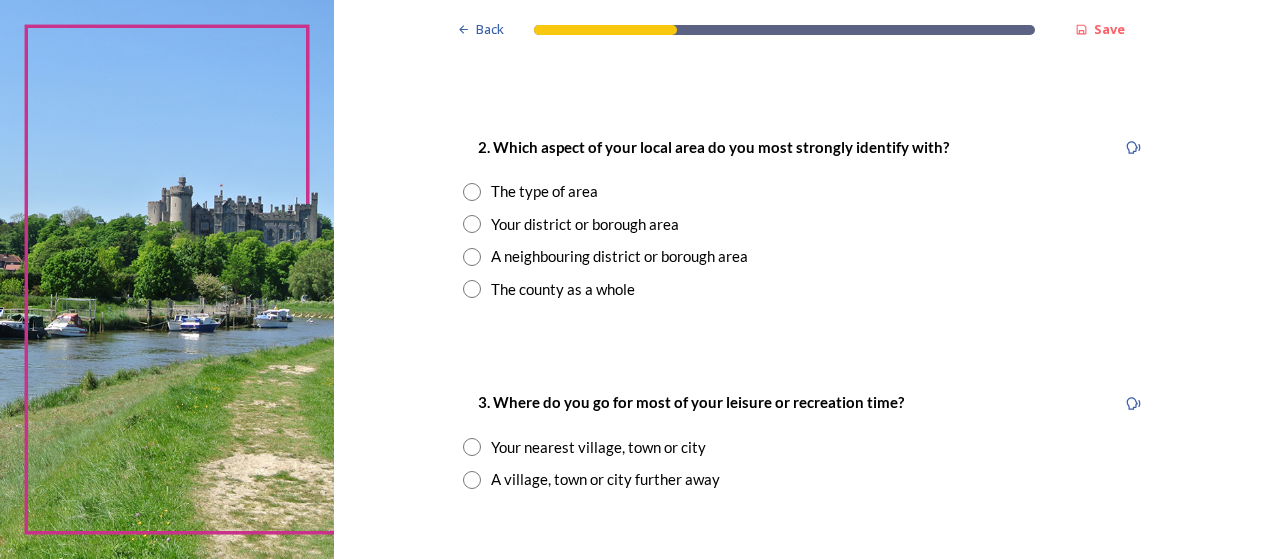 click at bounding box center (472, 289) 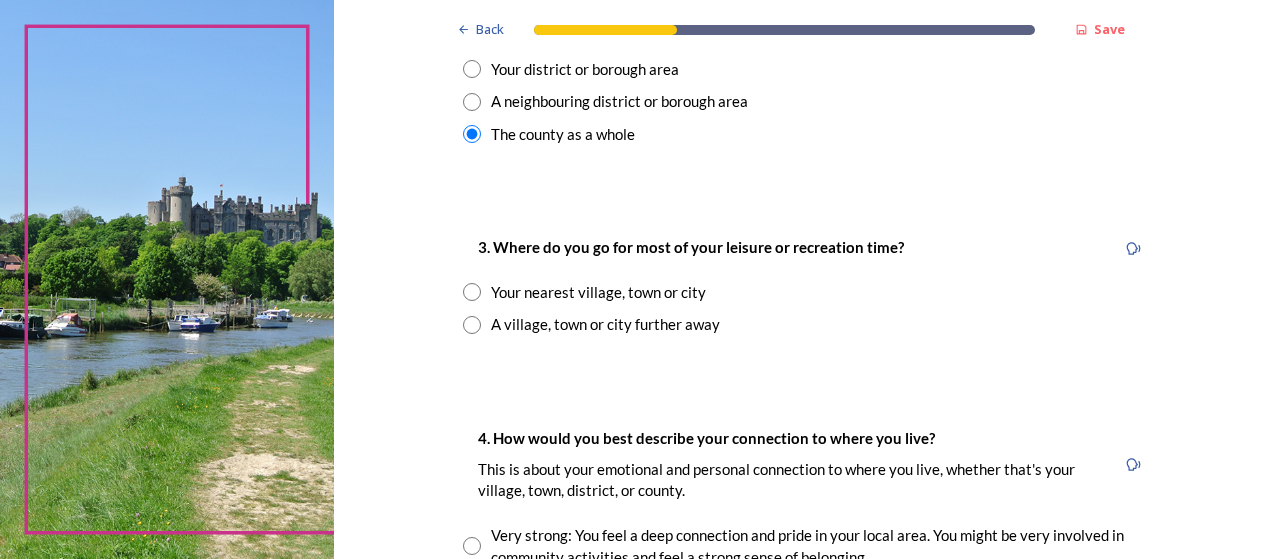 scroll, scrollTop: 914, scrollLeft: 0, axis: vertical 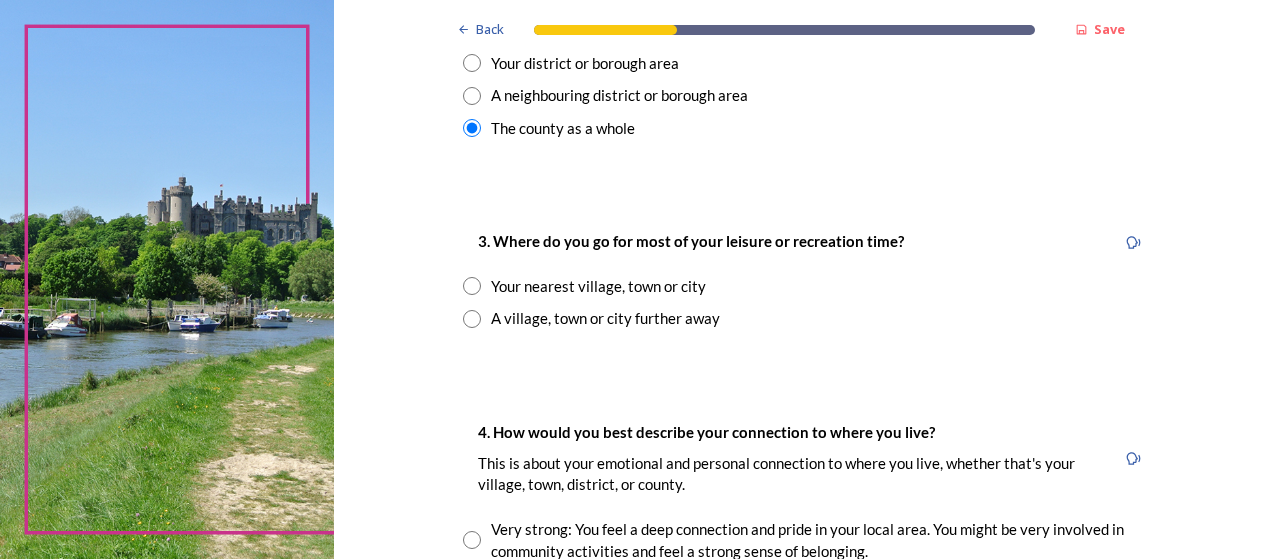 click at bounding box center (472, 286) 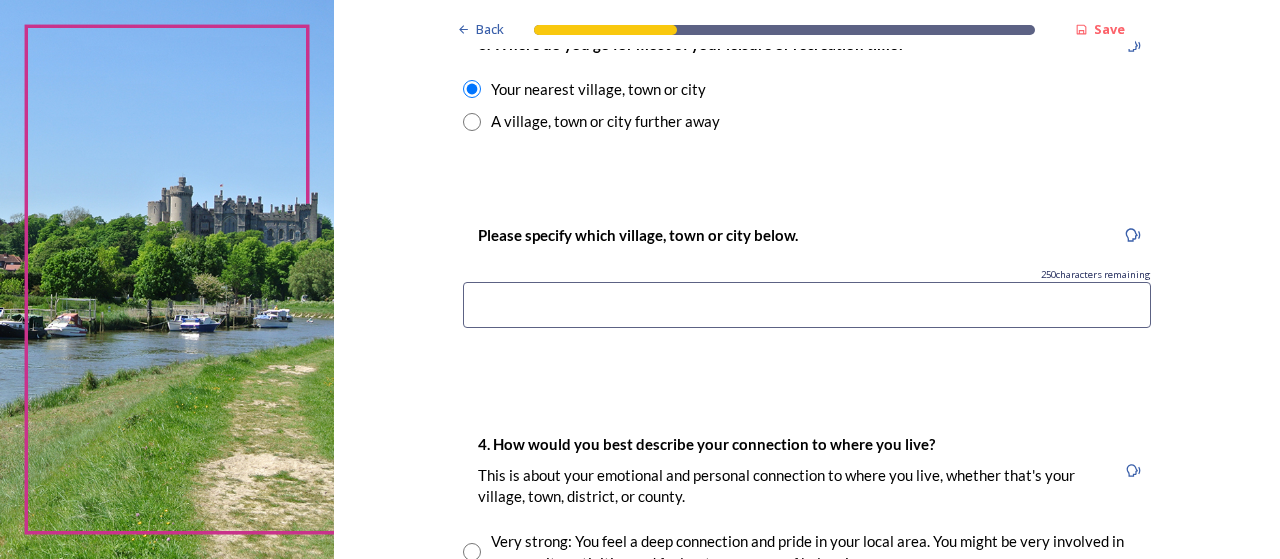 scroll, scrollTop: 1056, scrollLeft: 0, axis: vertical 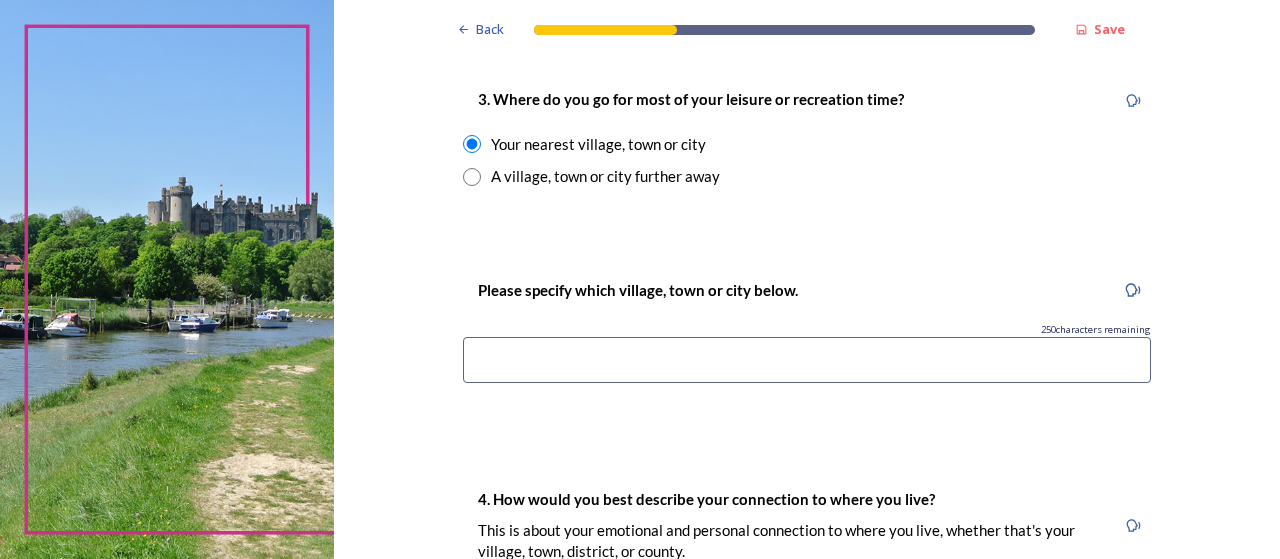click at bounding box center (807, 360) 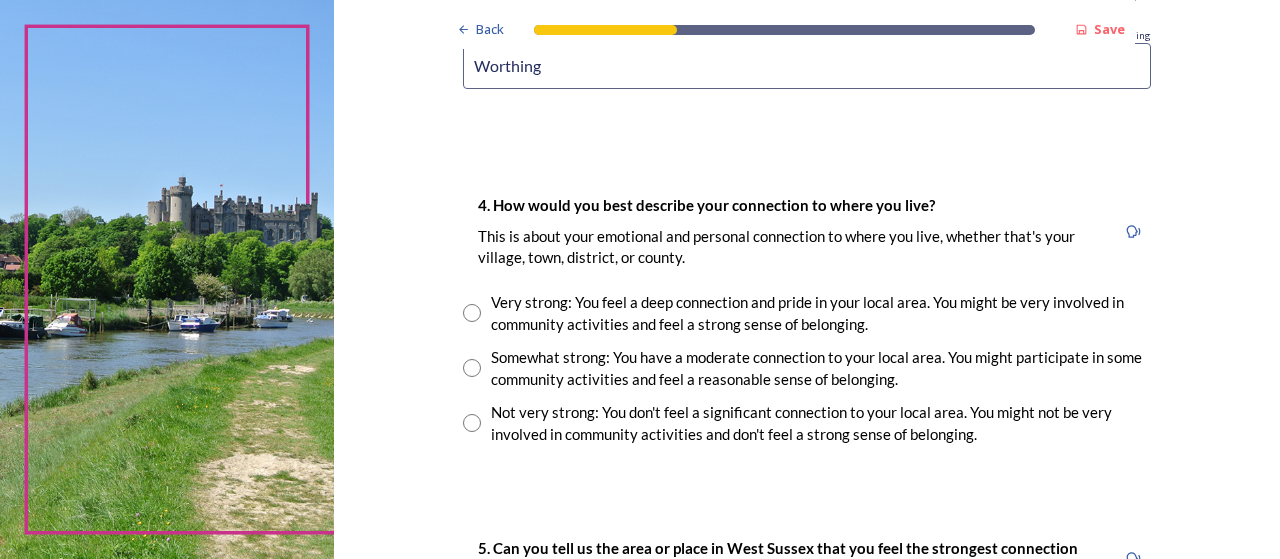 scroll, scrollTop: 1364, scrollLeft: 0, axis: vertical 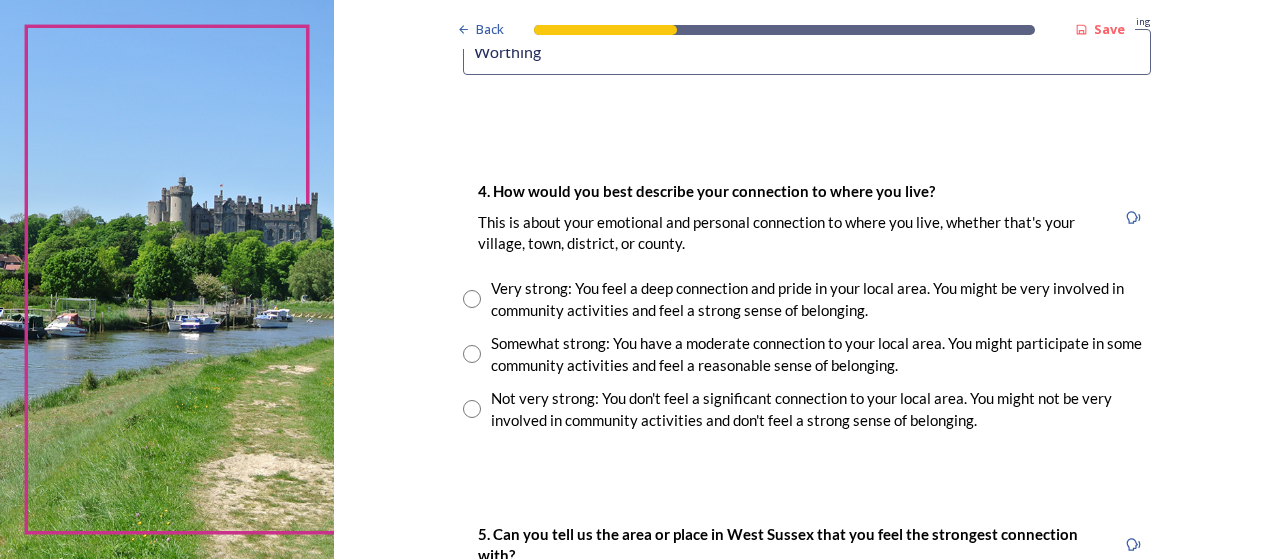 type on "Worthing" 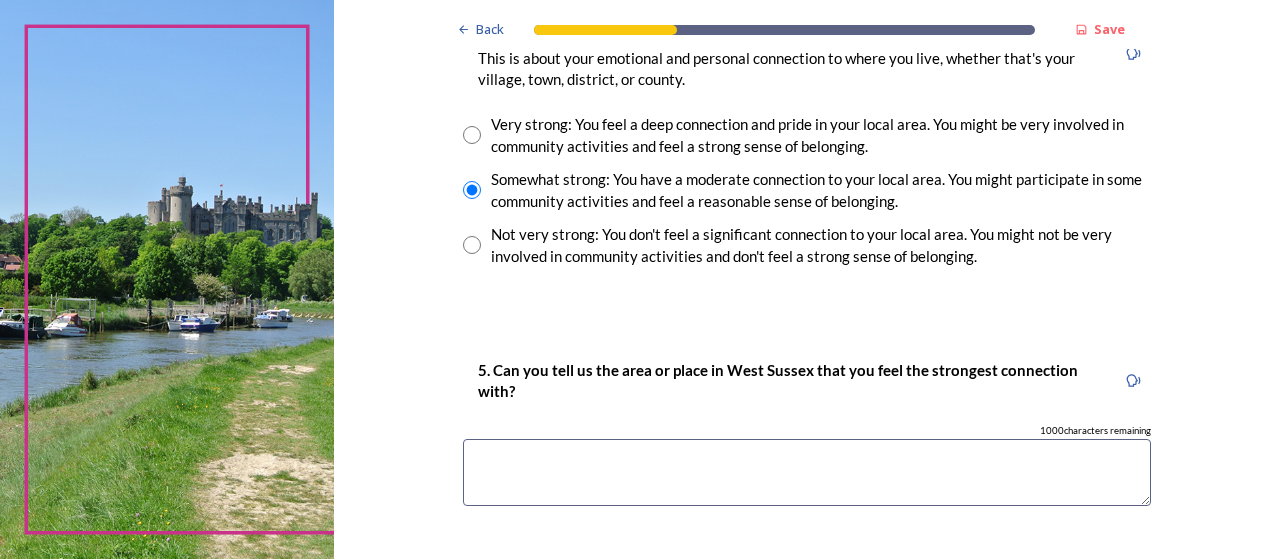 scroll, scrollTop: 1535, scrollLeft: 0, axis: vertical 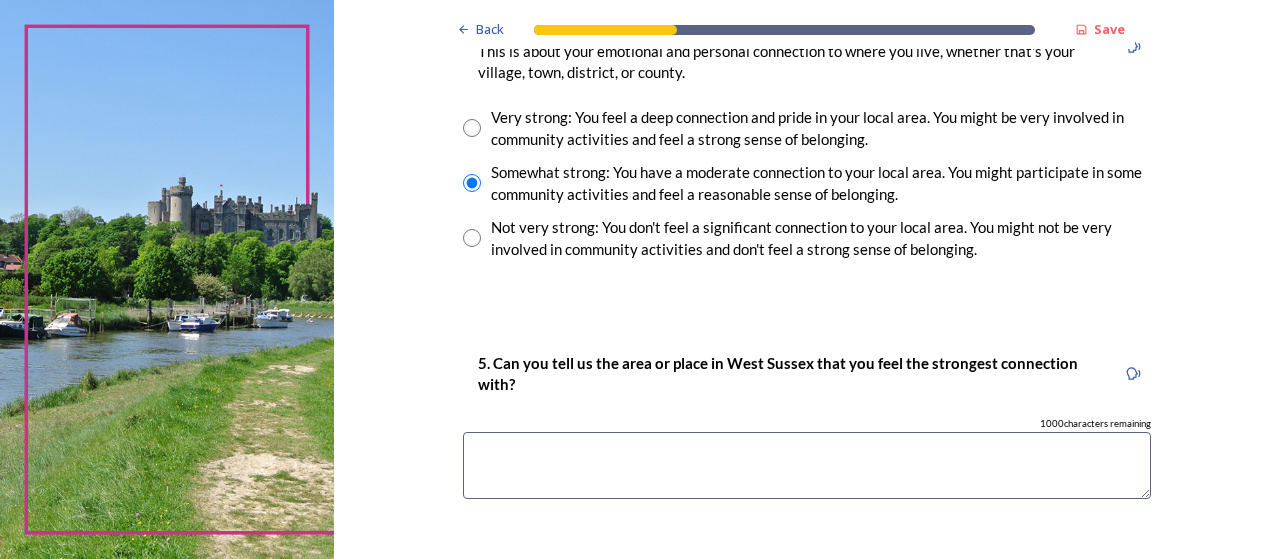 click at bounding box center [807, 465] 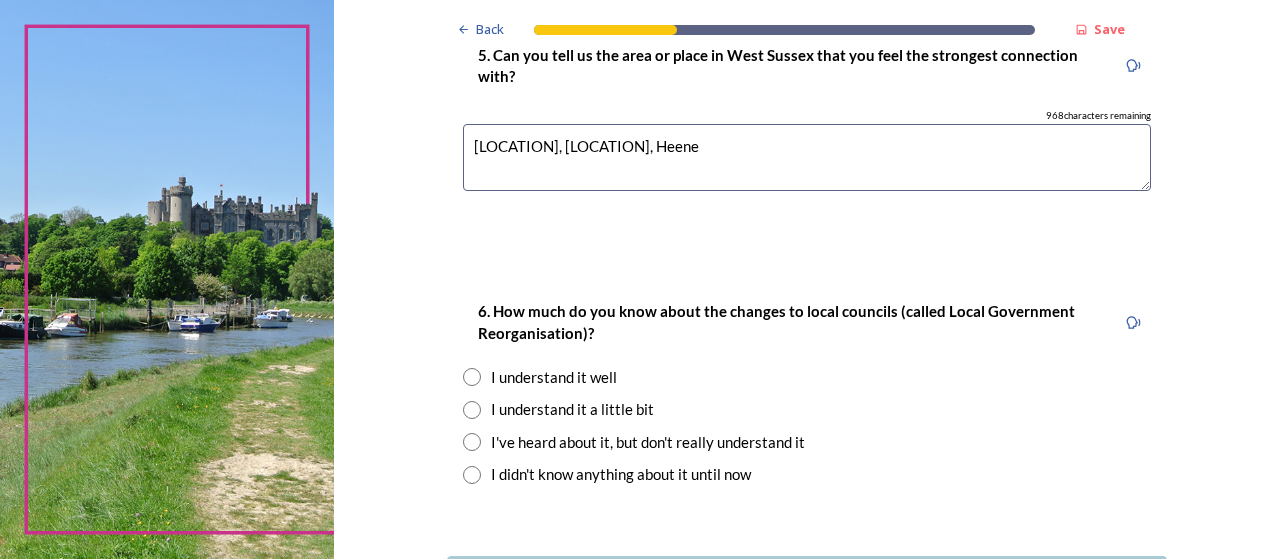 scroll, scrollTop: 1850, scrollLeft: 0, axis: vertical 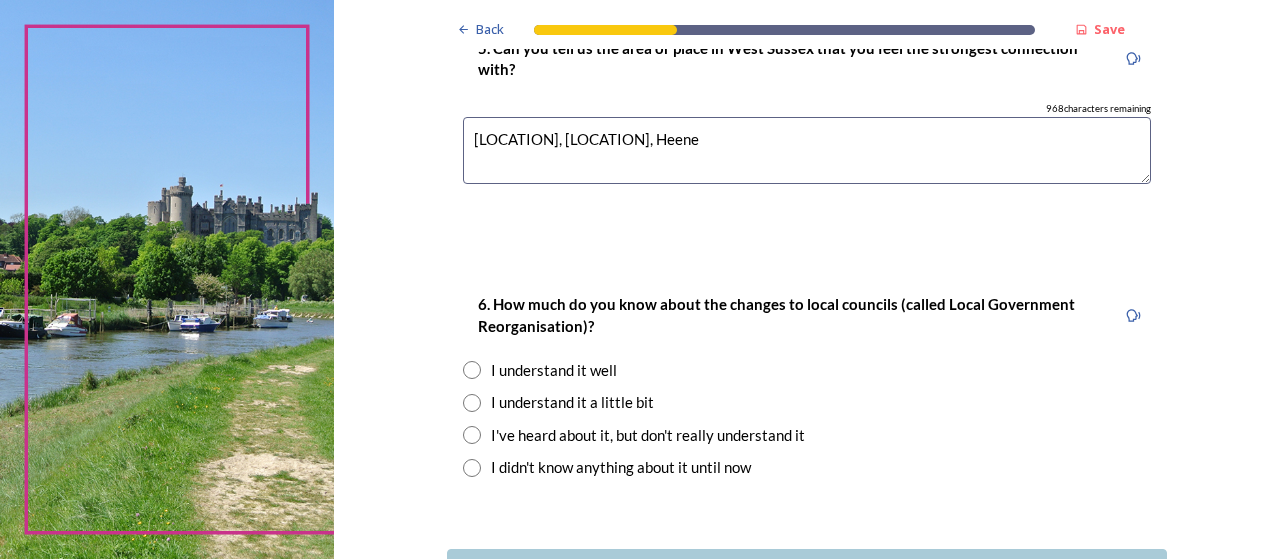 type on "[LOCATION], [LOCATION], Heene" 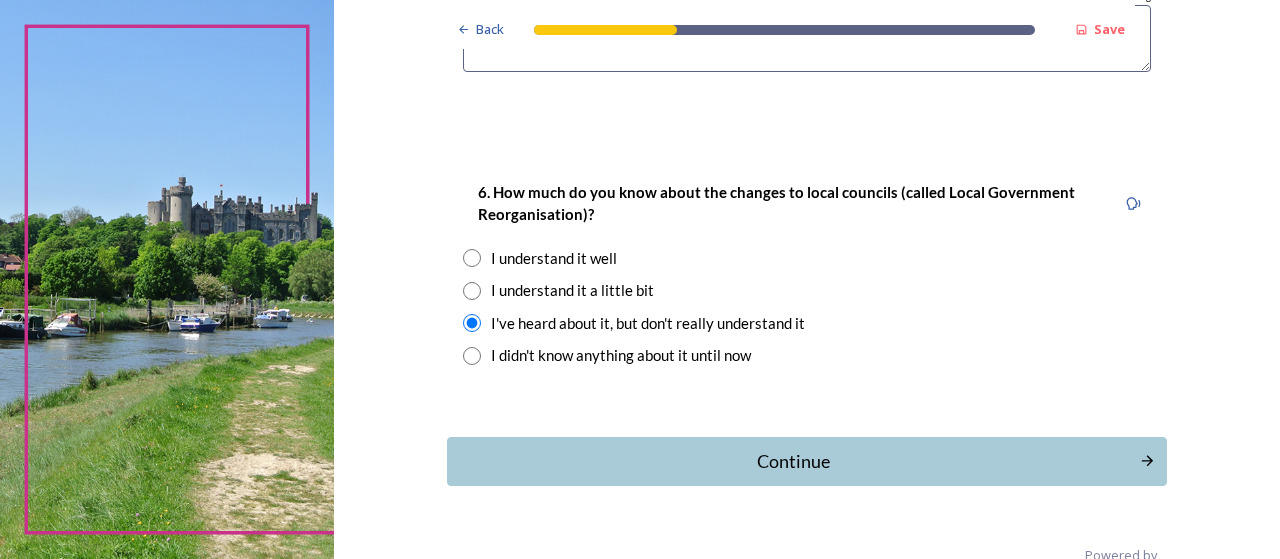 scroll, scrollTop: 2002, scrollLeft: 0, axis: vertical 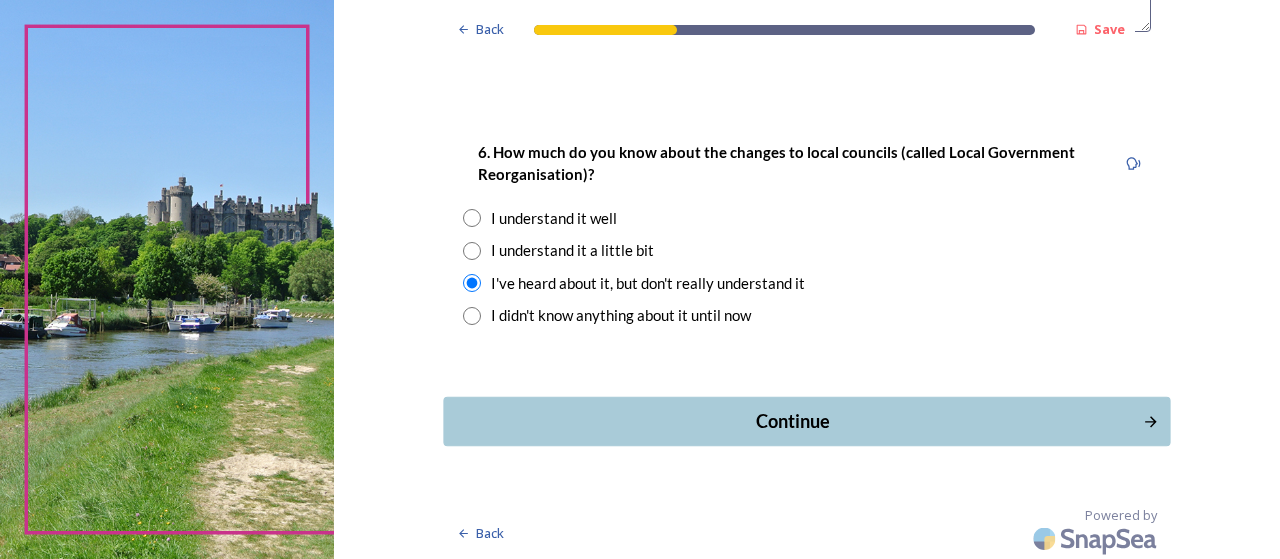 click on "Continue" at bounding box center (793, 421) 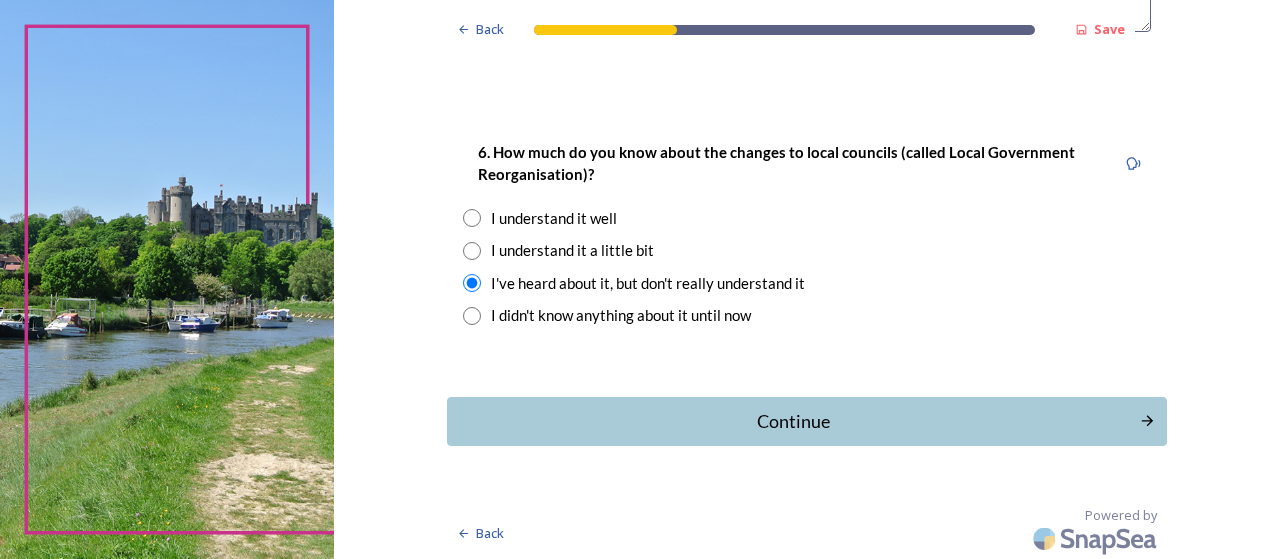 scroll, scrollTop: 0, scrollLeft: 0, axis: both 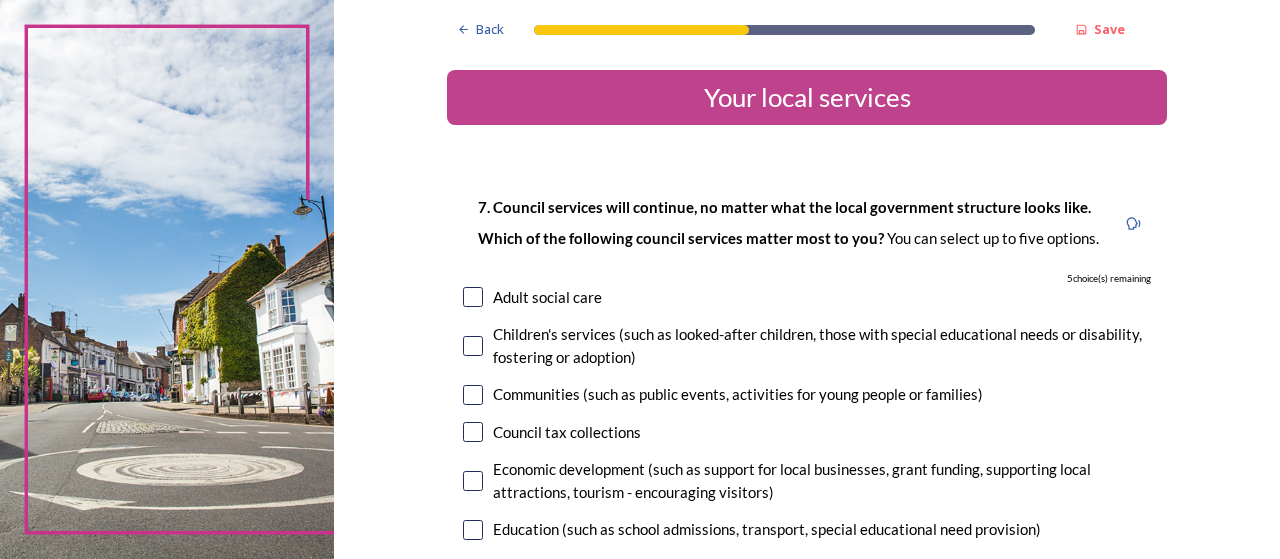 click at bounding box center (473, 297) 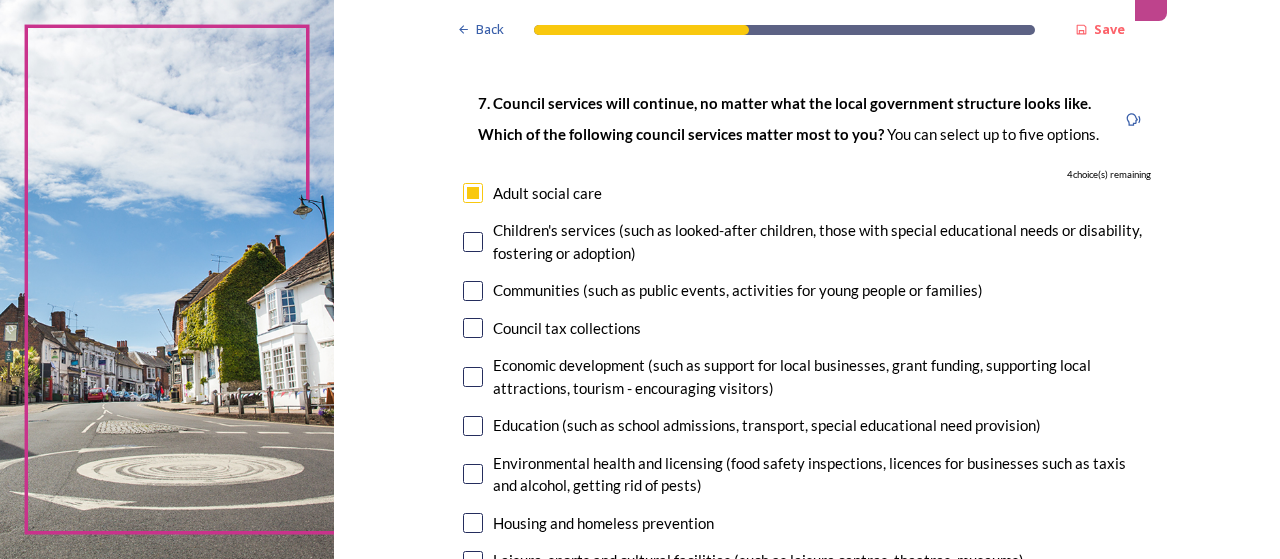 scroll, scrollTop: 111, scrollLeft: 0, axis: vertical 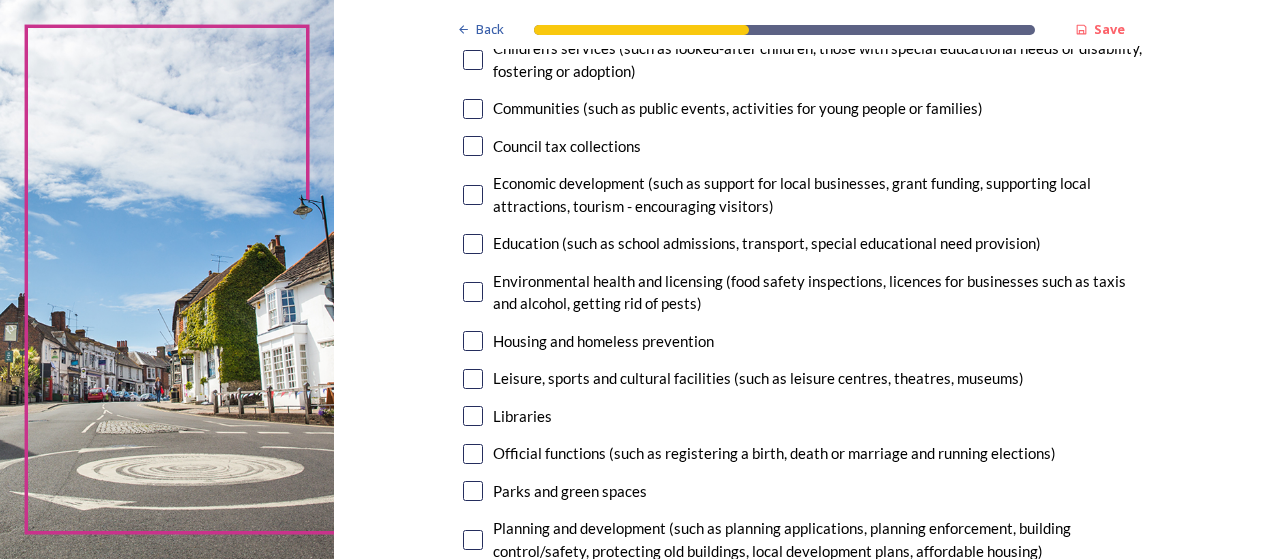 click at bounding box center [473, 416] 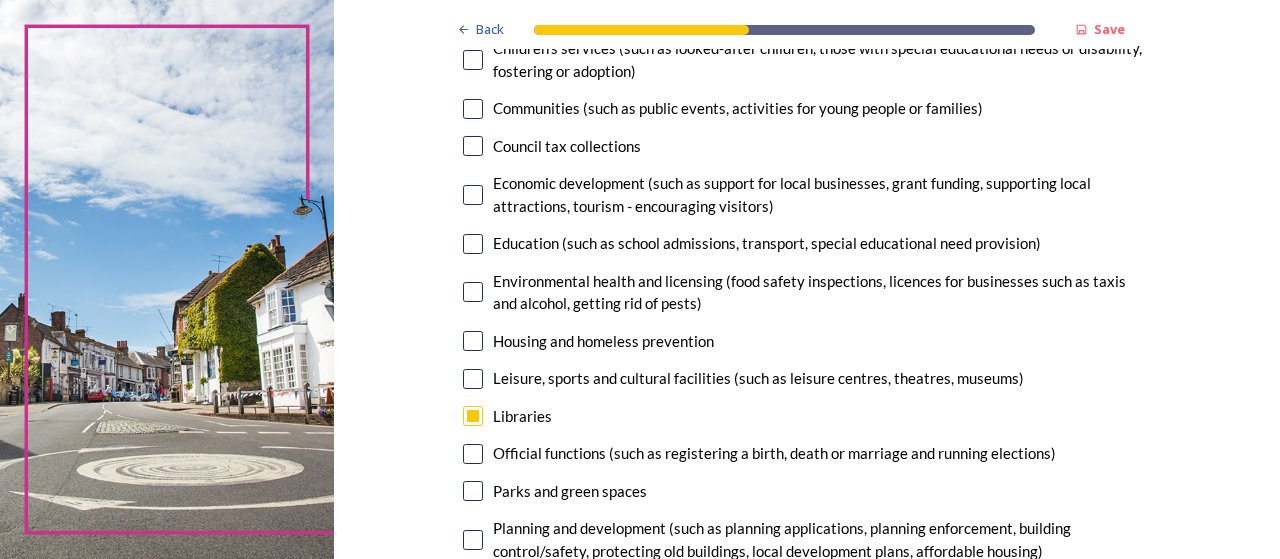click at bounding box center [473, 491] 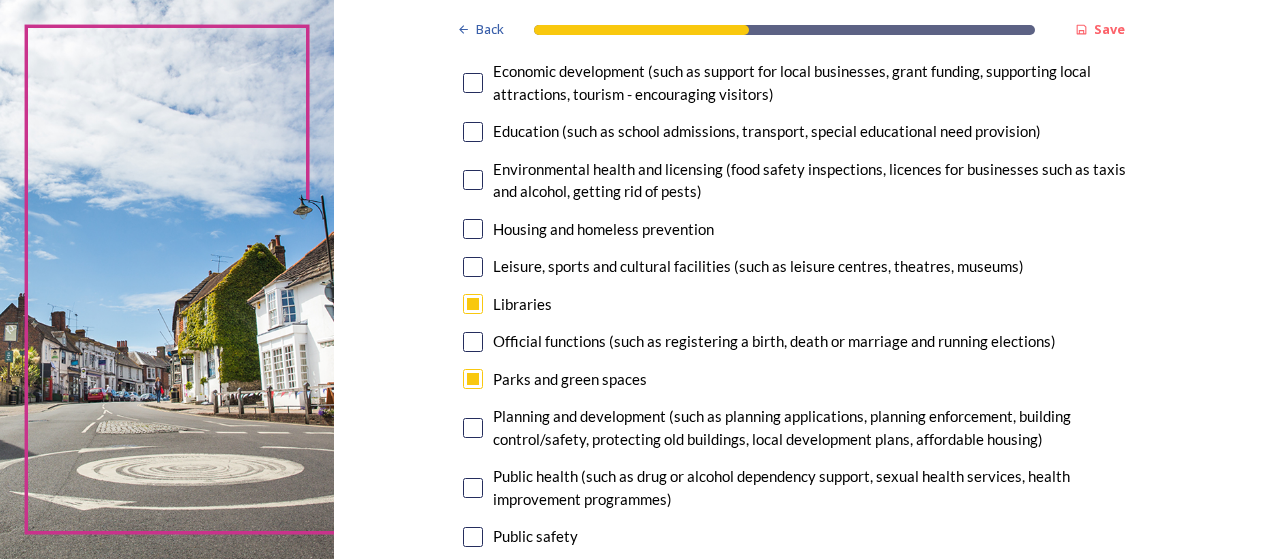 scroll, scrollTop: 414, scrollLeft: 0, axis: vertical 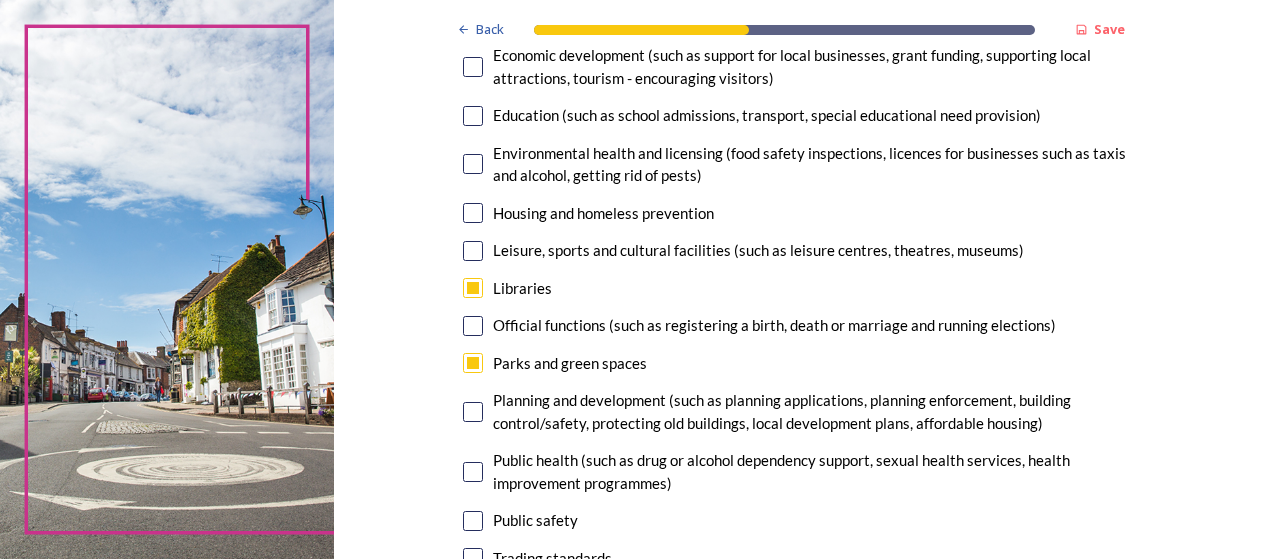 click at bounding box center (473, 412) 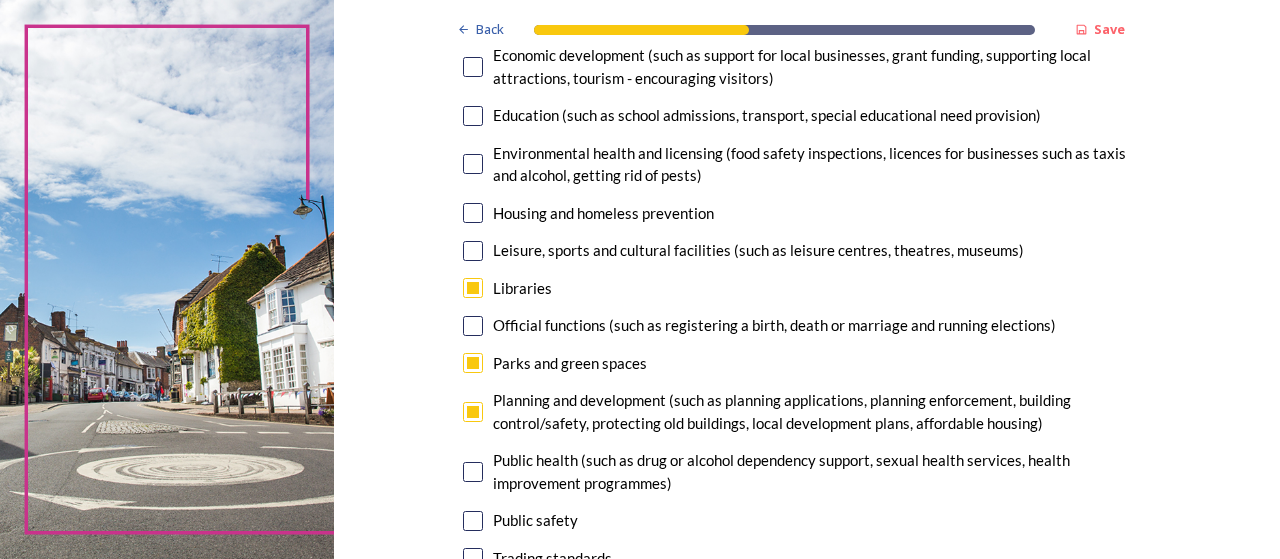 scroll, scrollTop: 499, scrollLeft: 0, axis: vertical 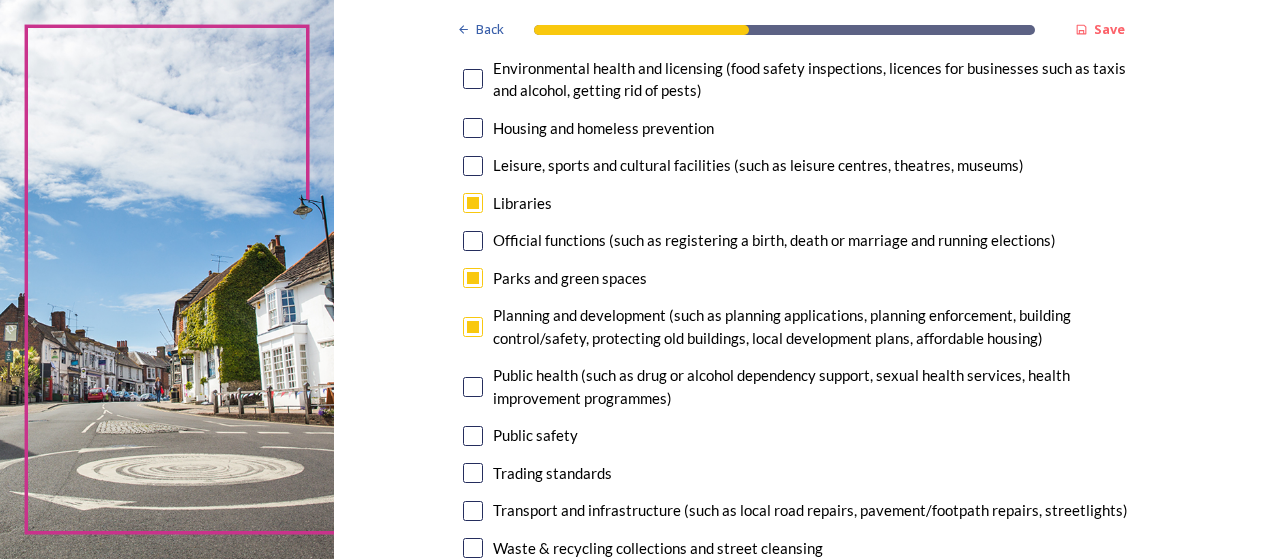 click at bounding box center (473, 436) 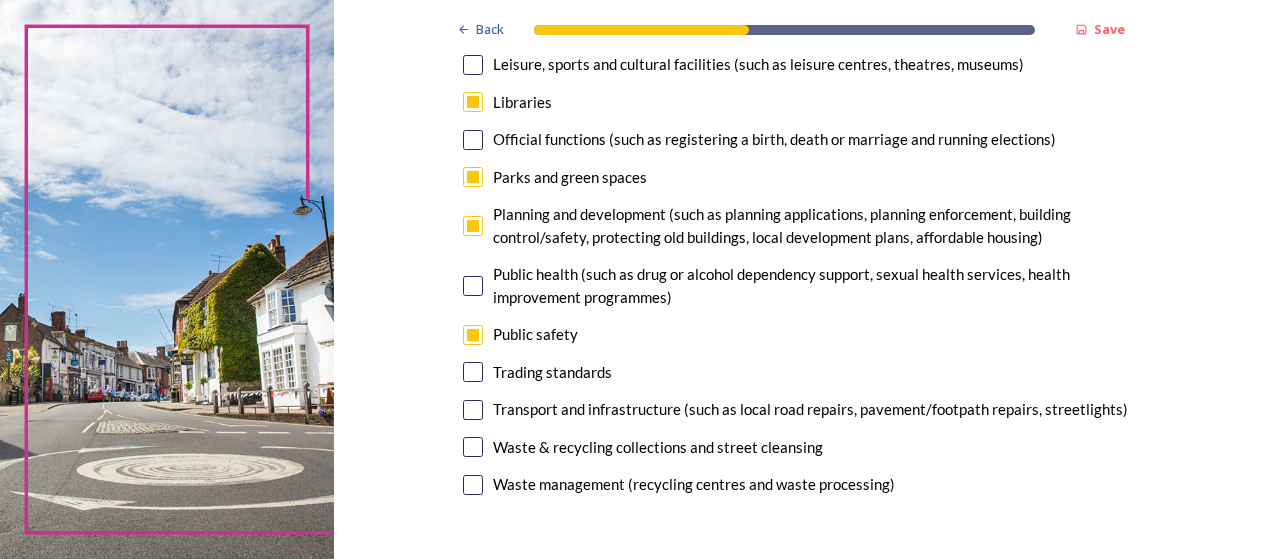 scroll, scrollTop: 604, scrollLeft: 0, axis: vertical 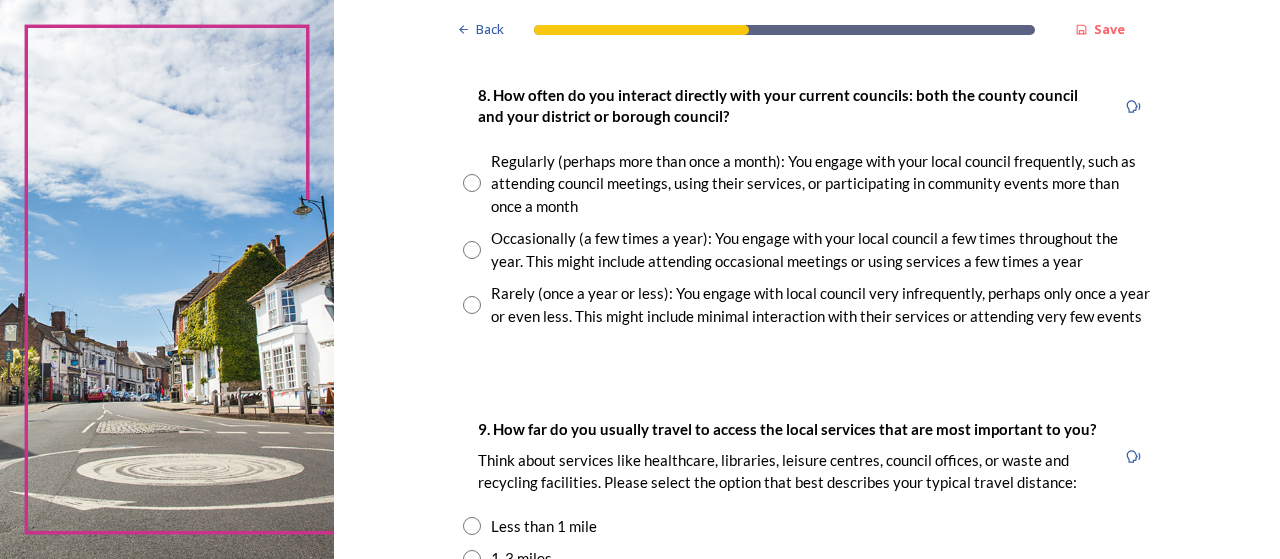 click on "8. How often do you interact directly with your current councils: both the county council and your district or borough council?  Regularly (perhaps more than once a month): You engage with your local council frequently, such as attending council meetings, using their services, or participating in community events more than once a month Occasionally (a few times a year): You engage with your local council a few times throughout the year. This might include attending occasional meetings or using services a few times a year Rarely (once a year or less): You engage with local council very infrequently, perhaps only once a year or even less. This might include minimal interaction with their services or attending very few events" at bounding box center [807, 205] 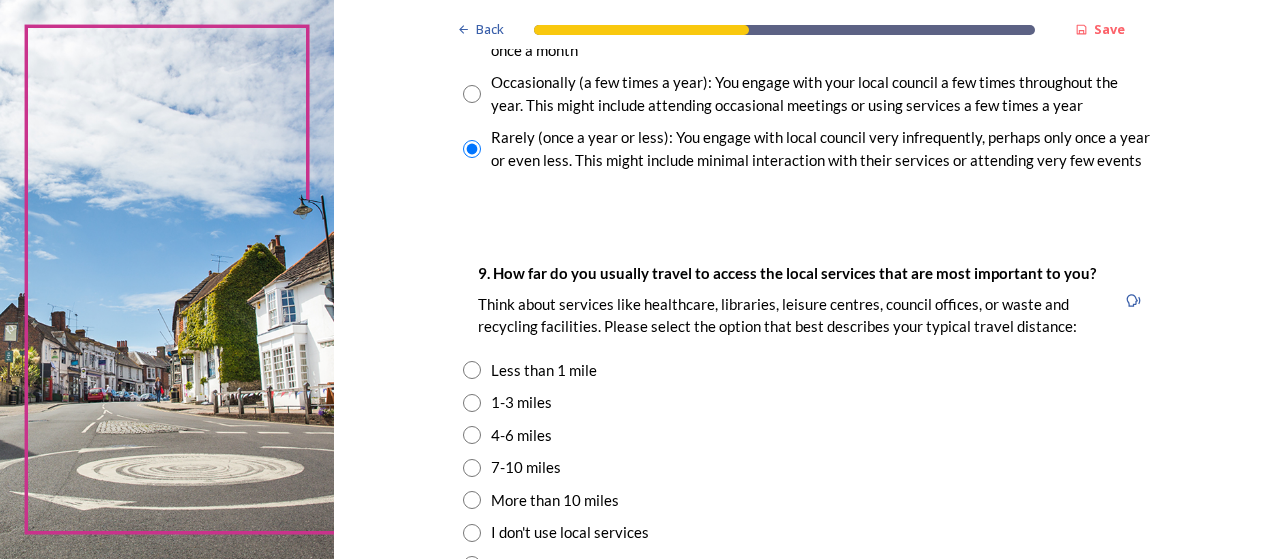 scroll, scrollTop: 1268, scrollLeft: 0, axis: vertical 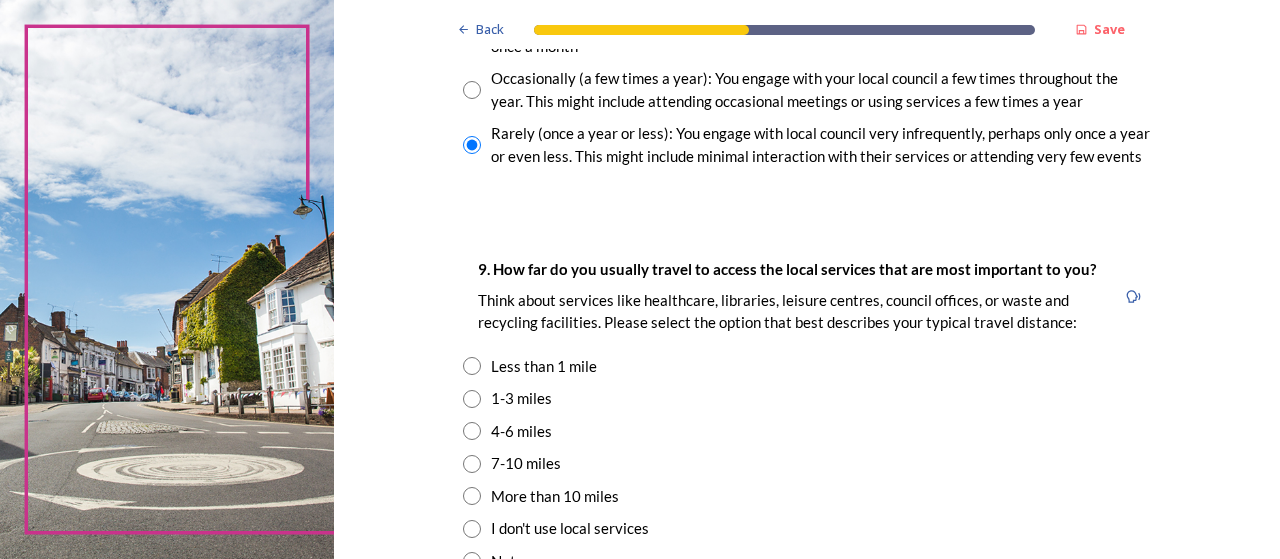 click on "1-3 miles" at bounding box center (521, 398) 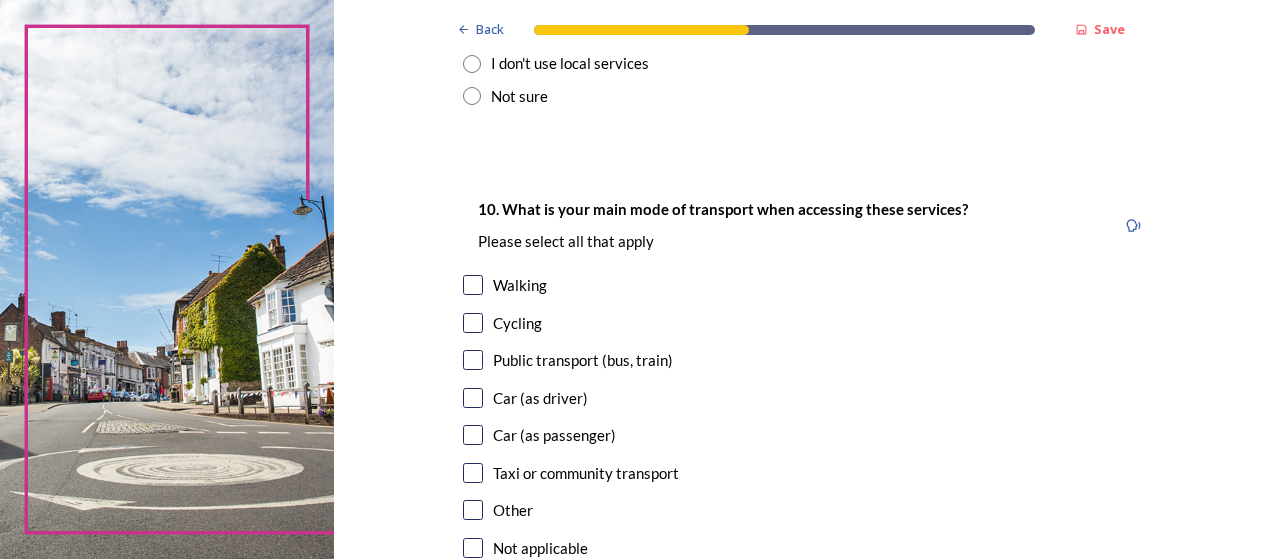 scroll, scrollTop: 1736, scrollLeft: 0, axis: vertical 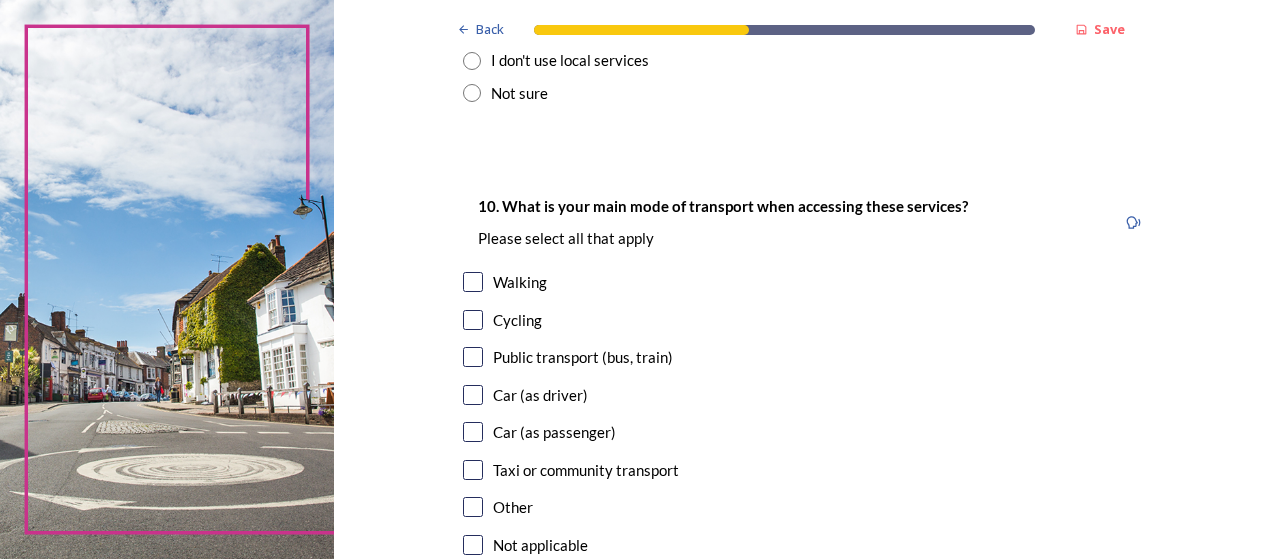 click at bounding box center [473, 395] 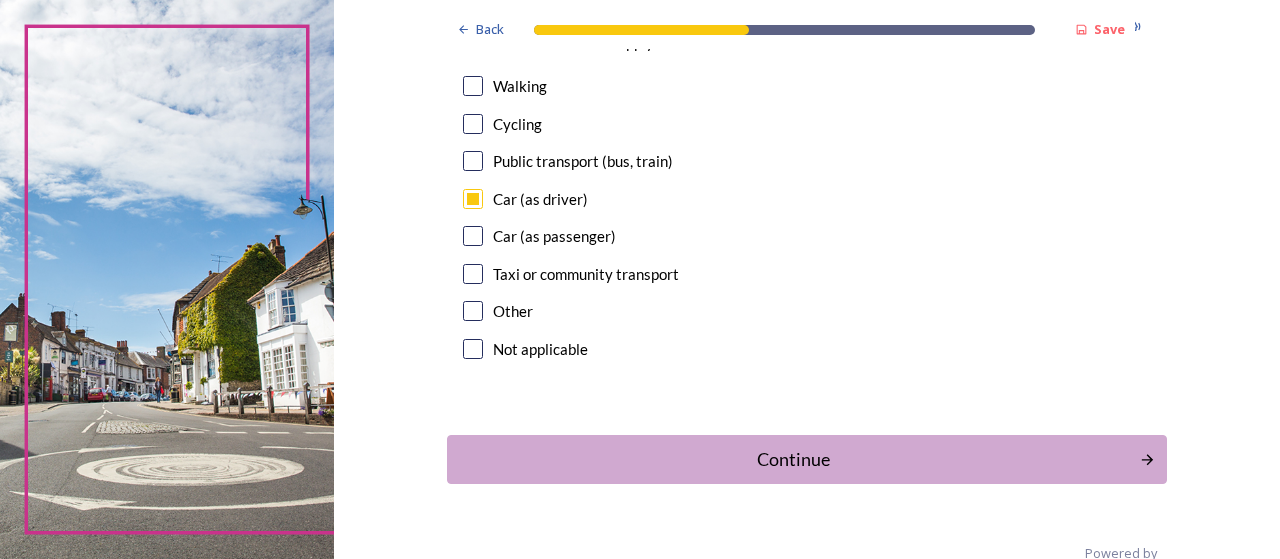 scroll, scrollTop: 1972, scrollLeft: 0, axis: vertical 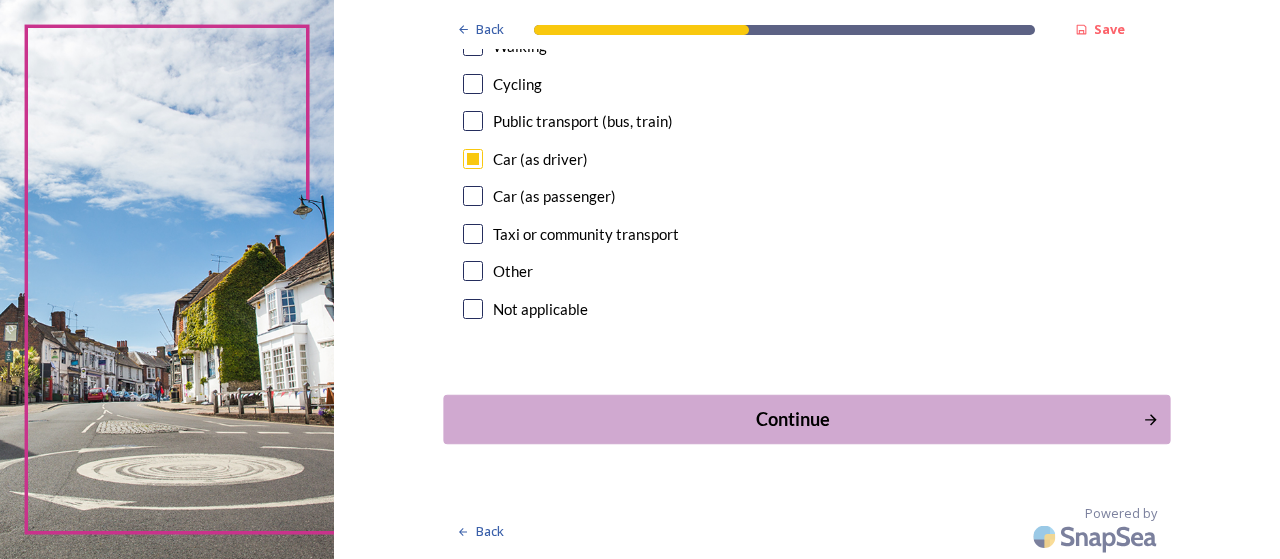 click on "Continue" at bounding box center (793, 419) 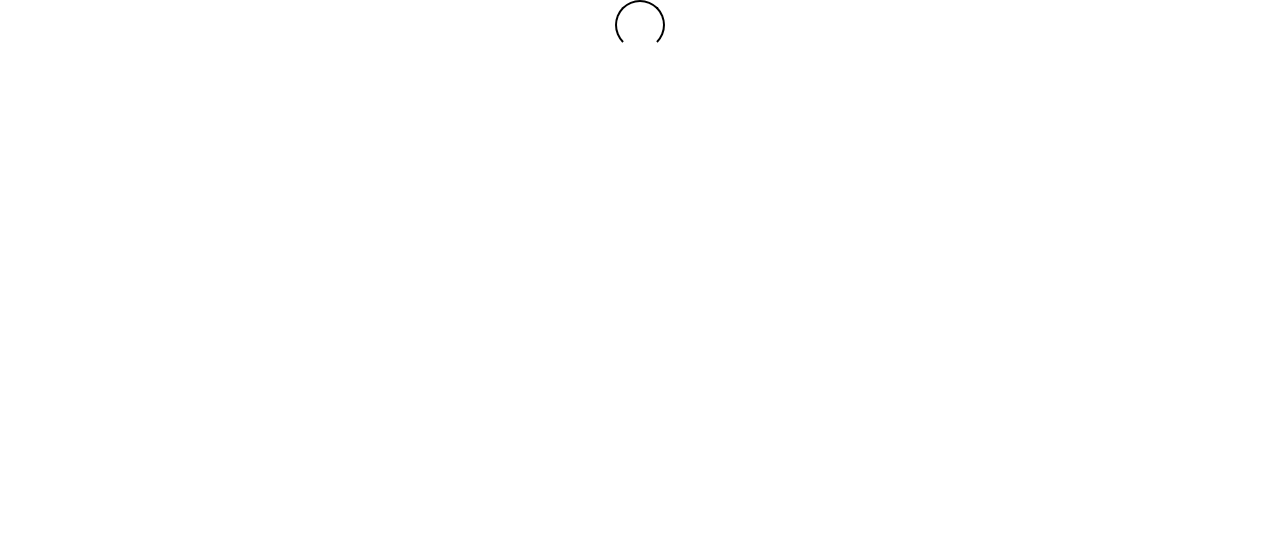 scroll, scrollTop: 0, scrollLeft: 0, axis: both 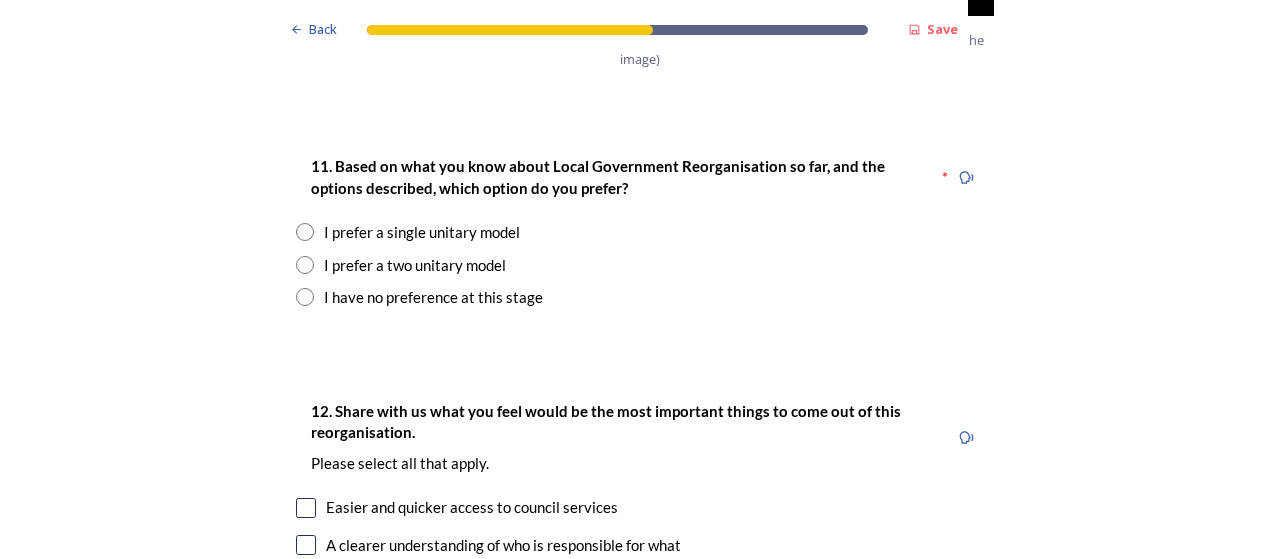 click on "I prefer a two unitary model" at bounding box center [415, 265] 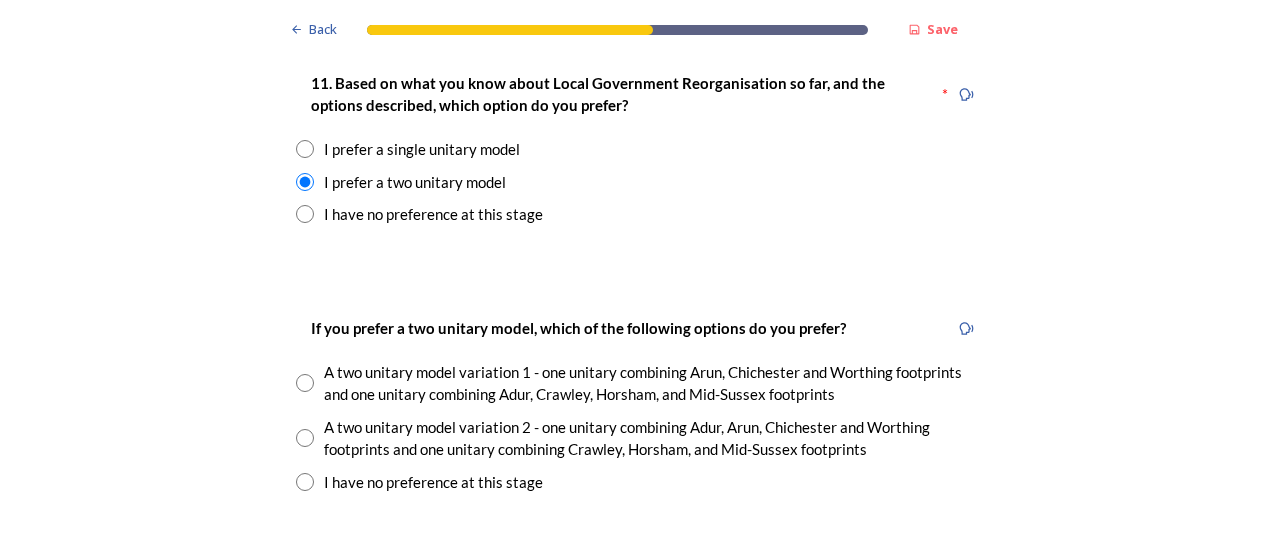 scroll, scrollTop: 2720, scrollLeft: 0, axis: vertical 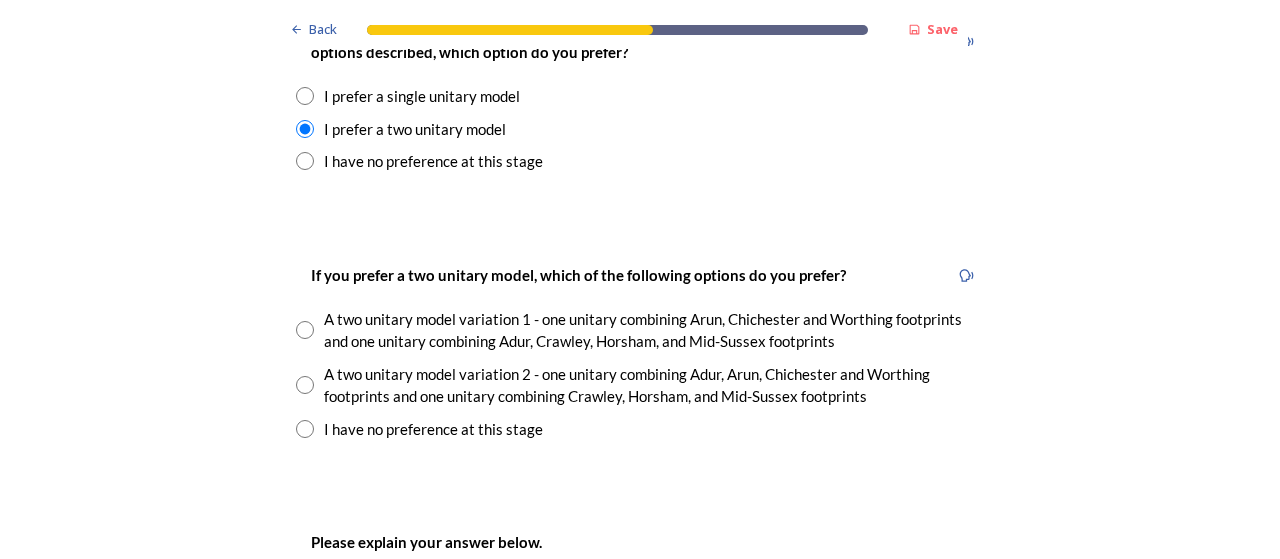 click on "I prefer a single unitary model" at bounding box center (422, 96) 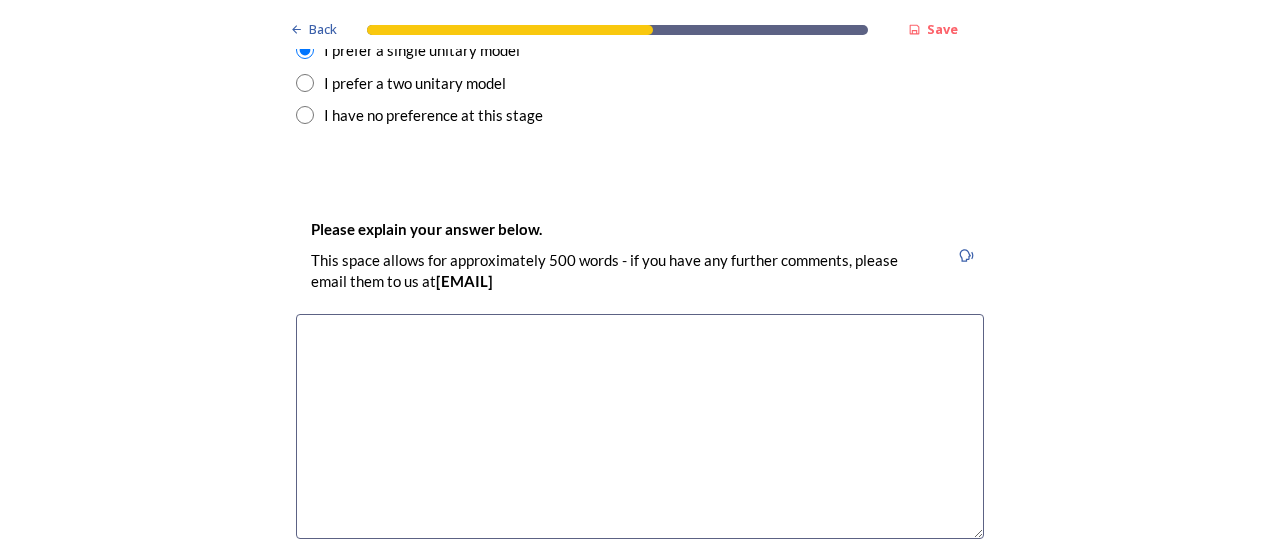 scroll, scrollTop: 2774, scrollLeft: 0, axis: vertical 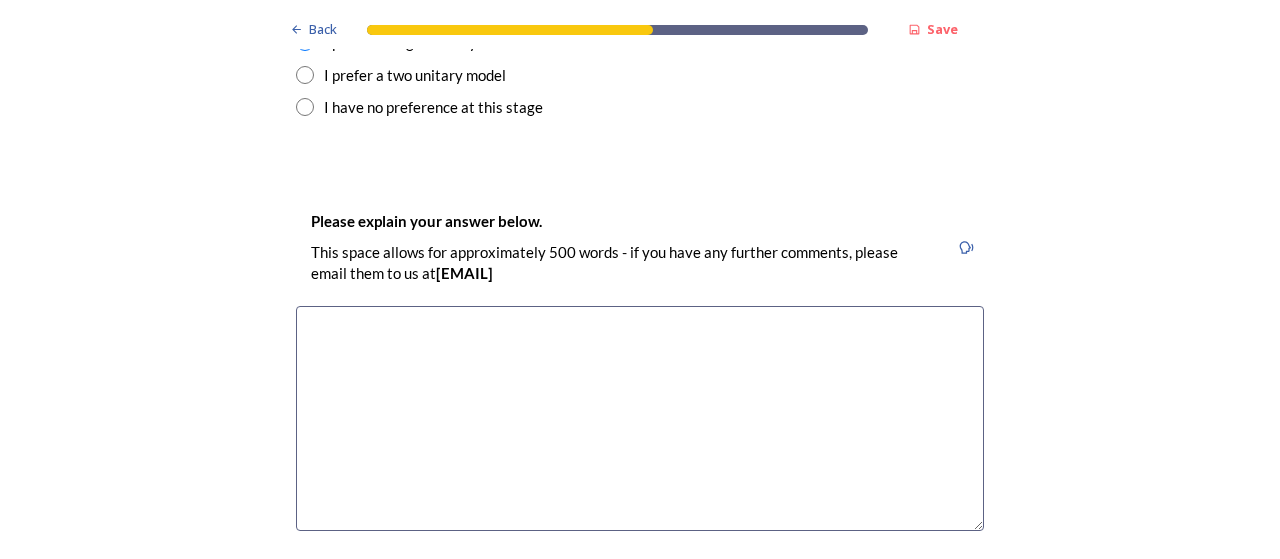 click at bounding box center (640, 418) 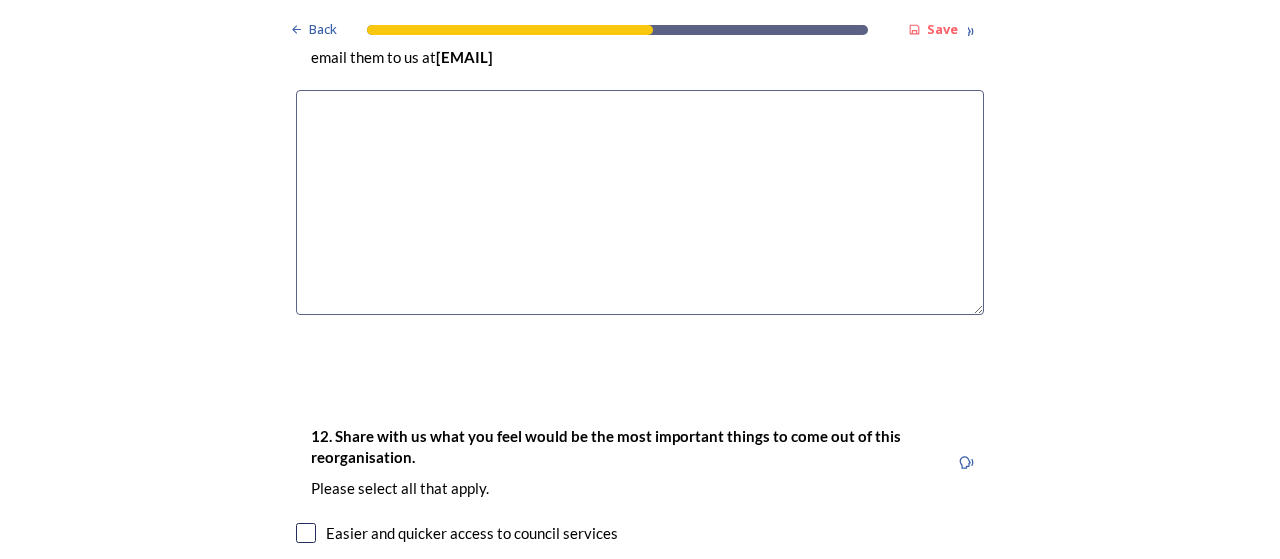 scroll, scrollTop: 2998, scrollLeft: 0, axis: vertical 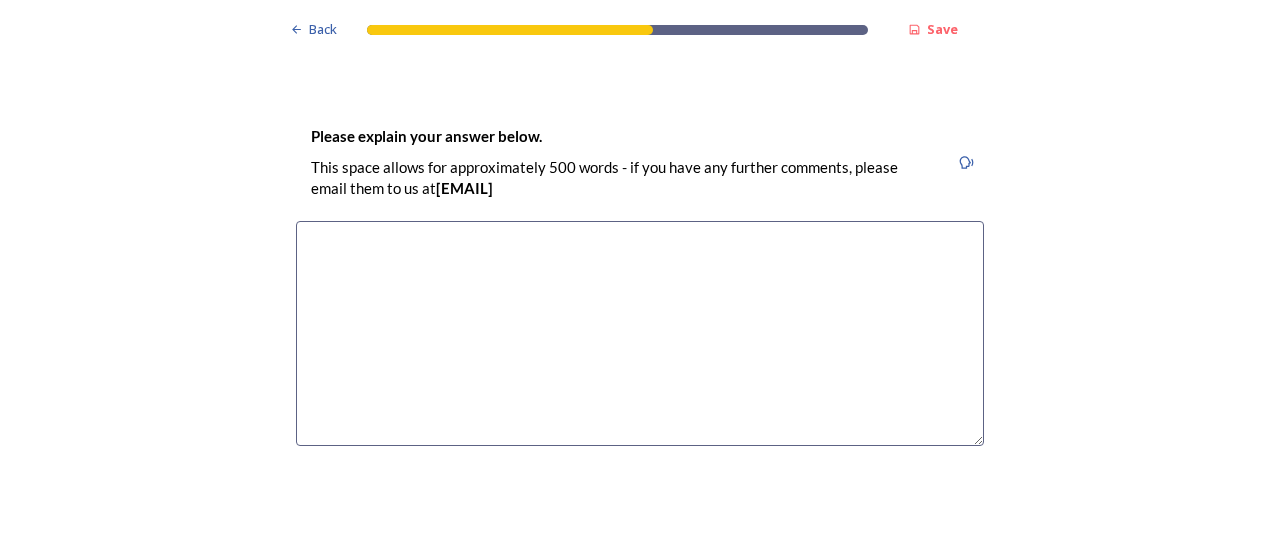 click at bounding box center [640, 333] 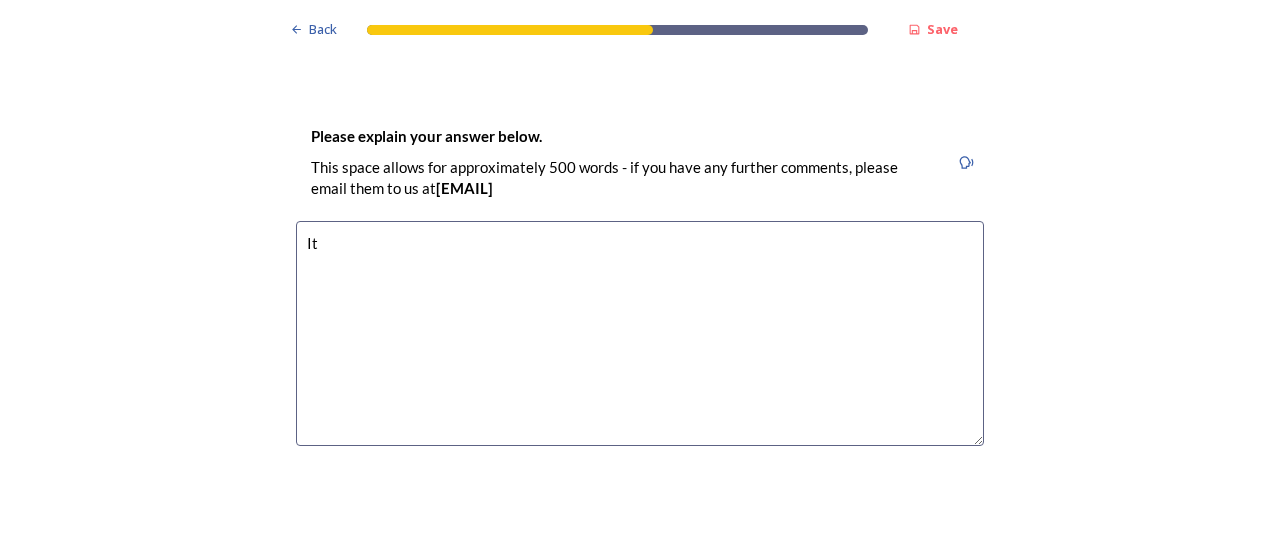 type on "I" 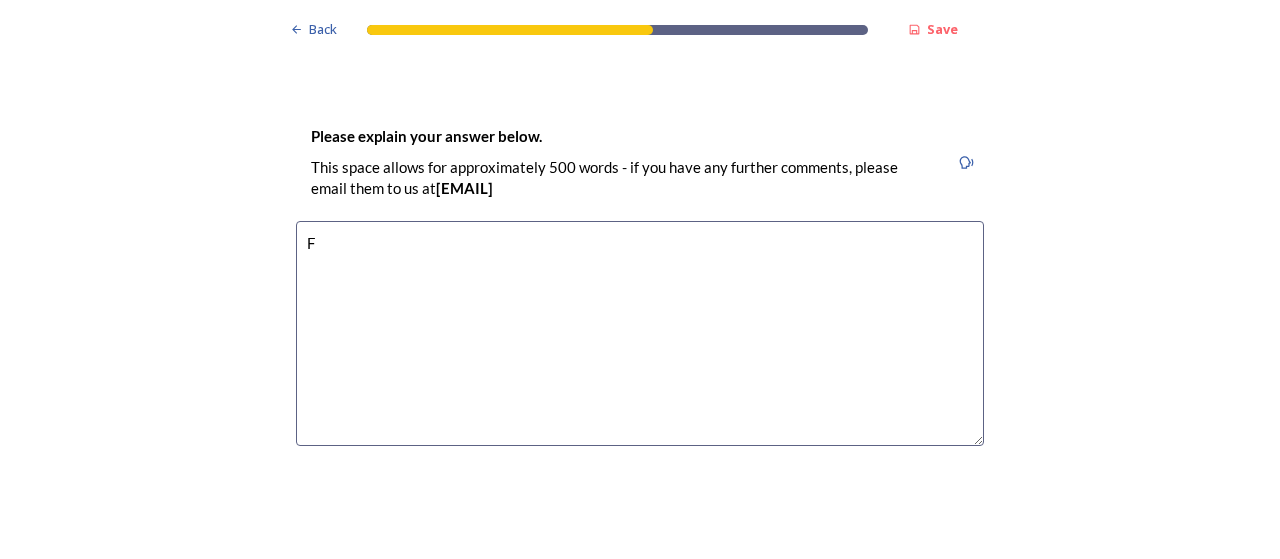 type on "F" 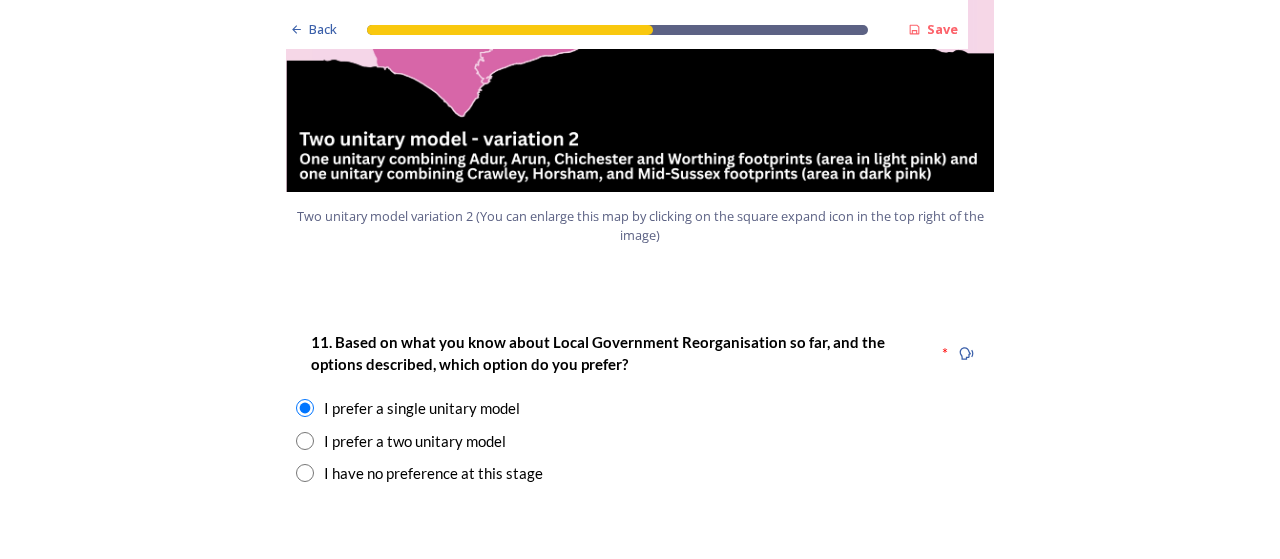 scroll, scrollTop: 2416, scrollLeft: 0, axis: vertical 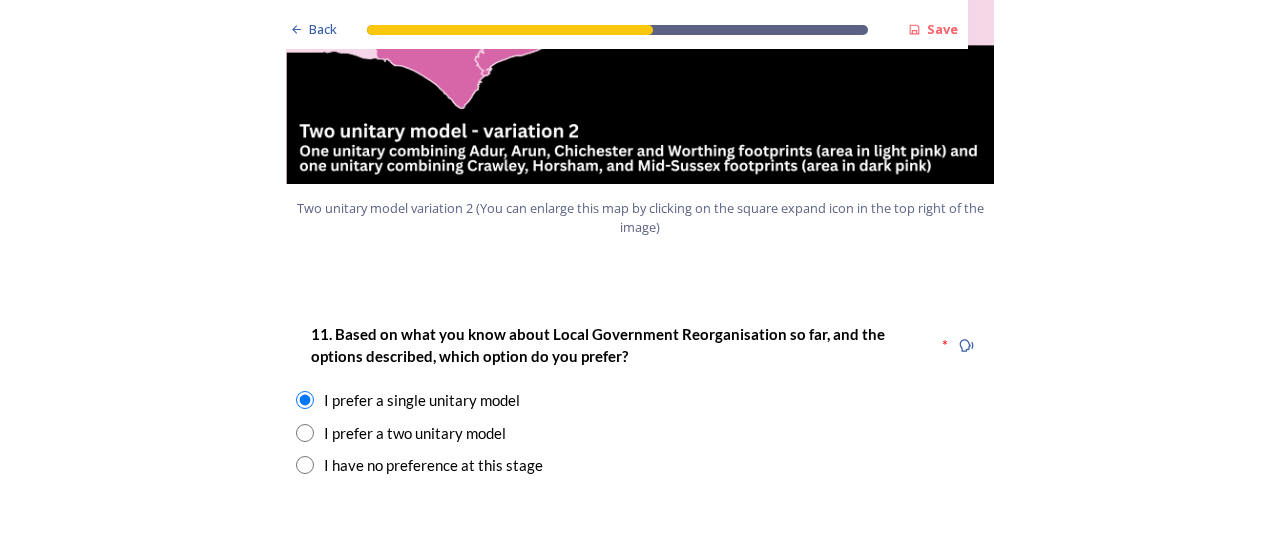 type on "At first glance it feels like" 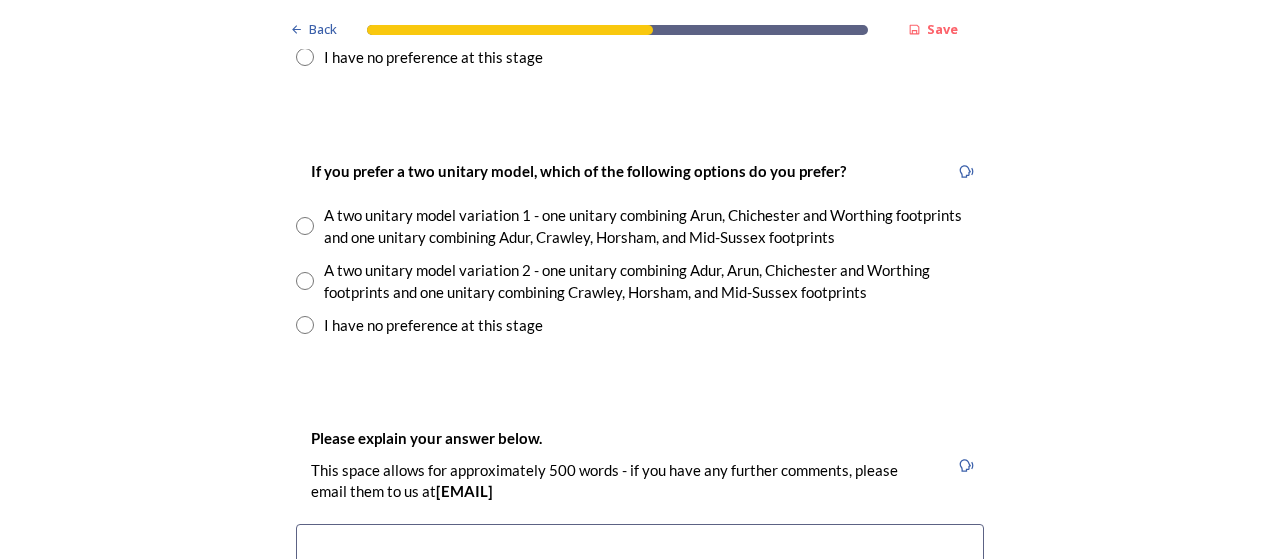 scroll, scrollTop: 2833, scrollLeft: 0, axis: vertical 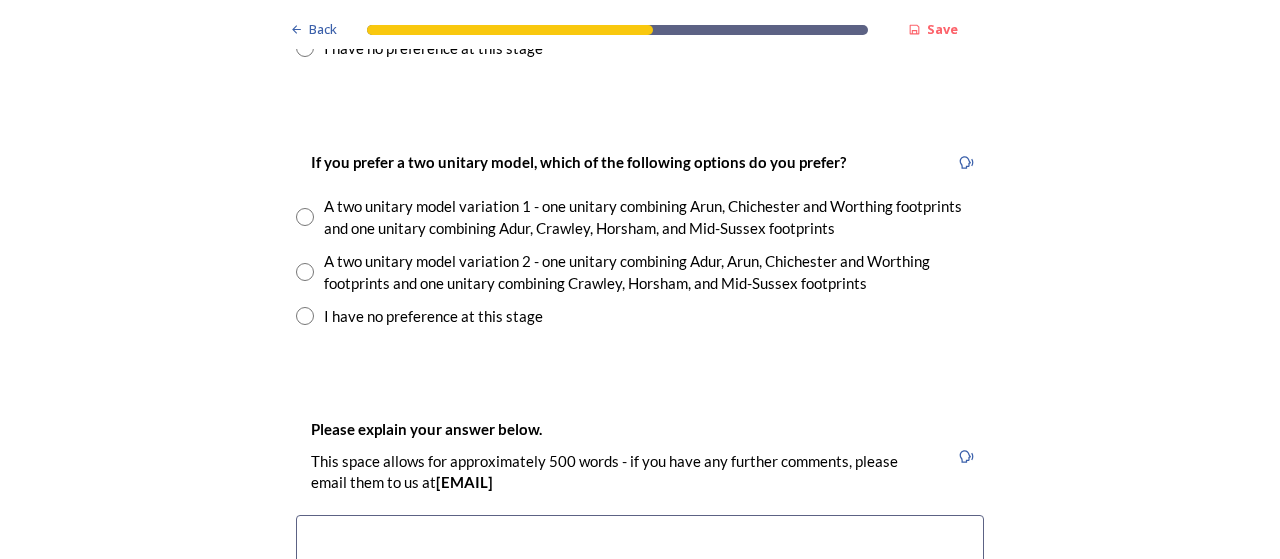 click at bounding box center (305, 217) 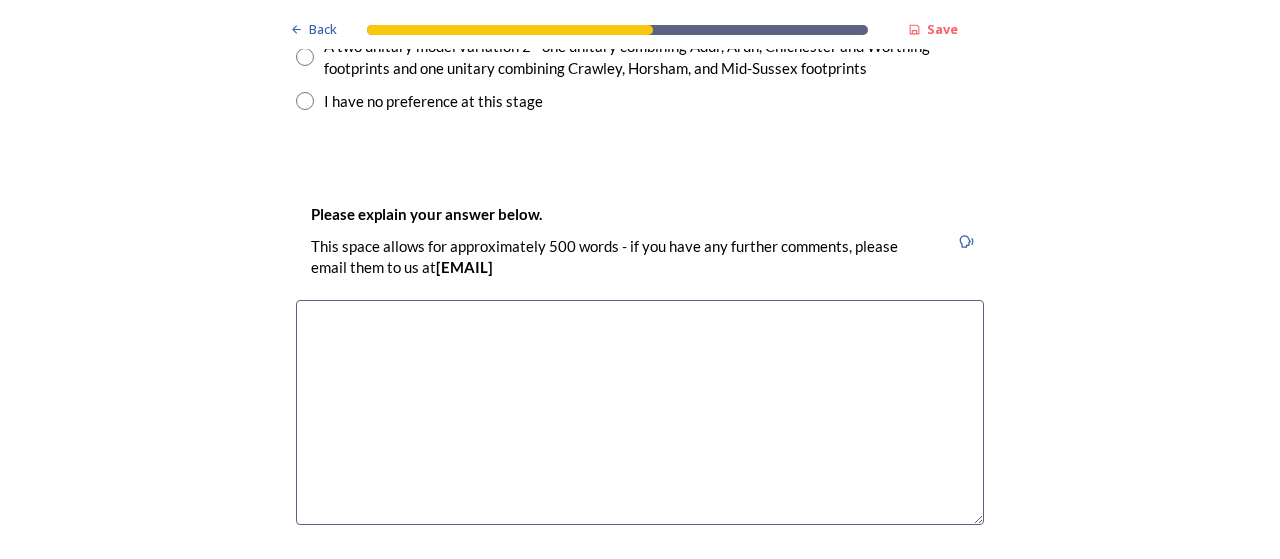 scroll, scrollTop: 3057, scrollLeft: 0, axis: vertical 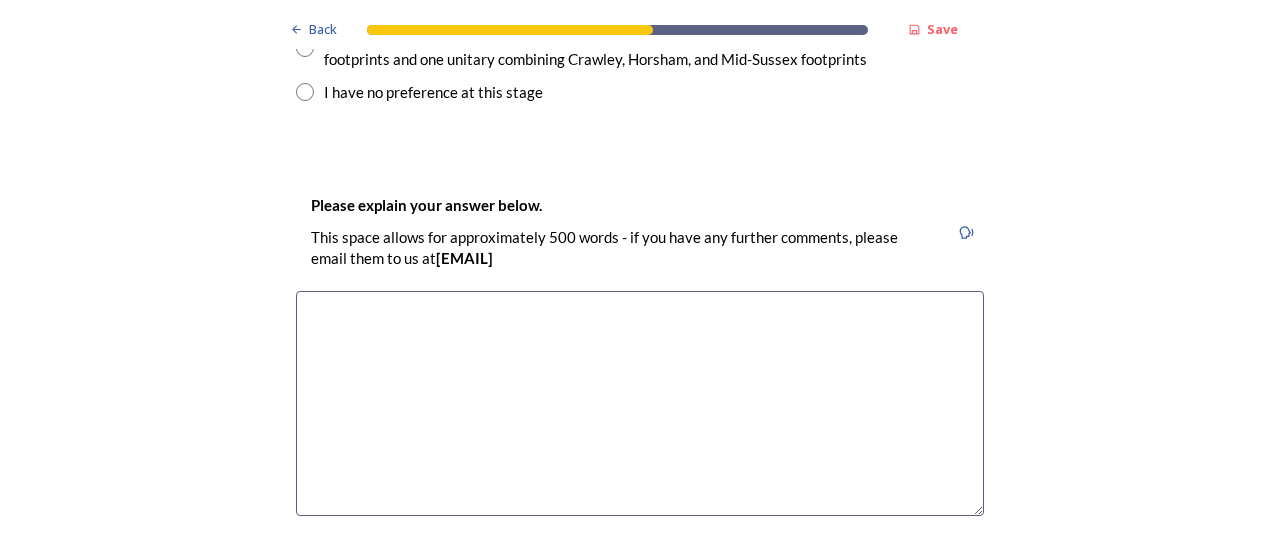 click at bounding box center (640, 403) 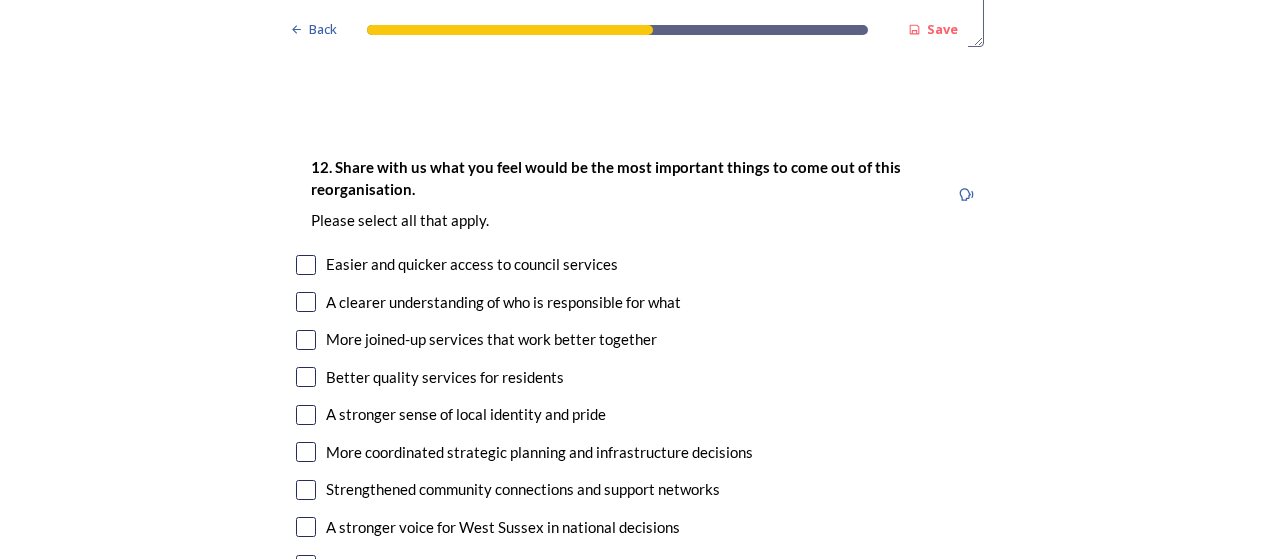 scroll, scrollTop: 3561, scrollLeft: 0, axis: vertical 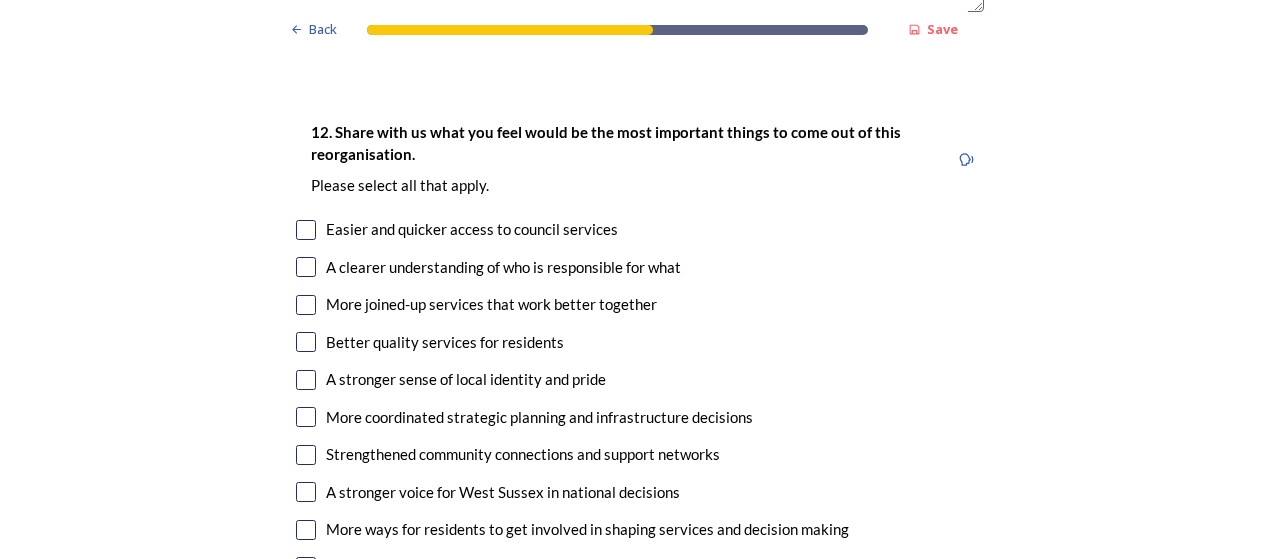 type on "It feels too much to combine the whole area with local communities having varying needs." 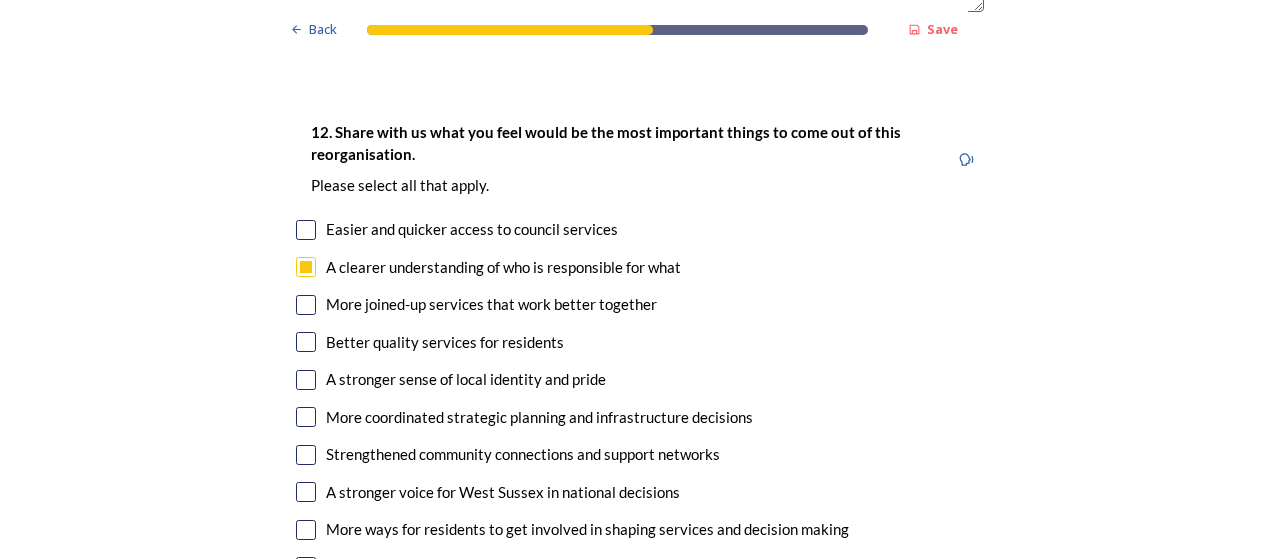 click at bounding box center [306, 380] 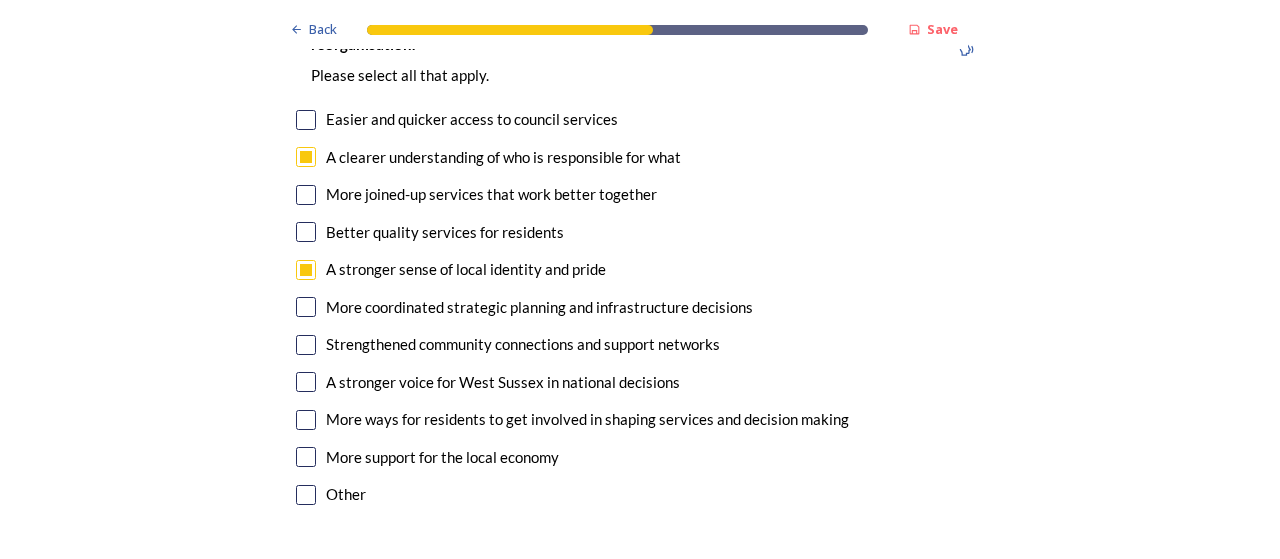 scroll, scrollTop: 3688, scrollLeft: 0, axis: vertical 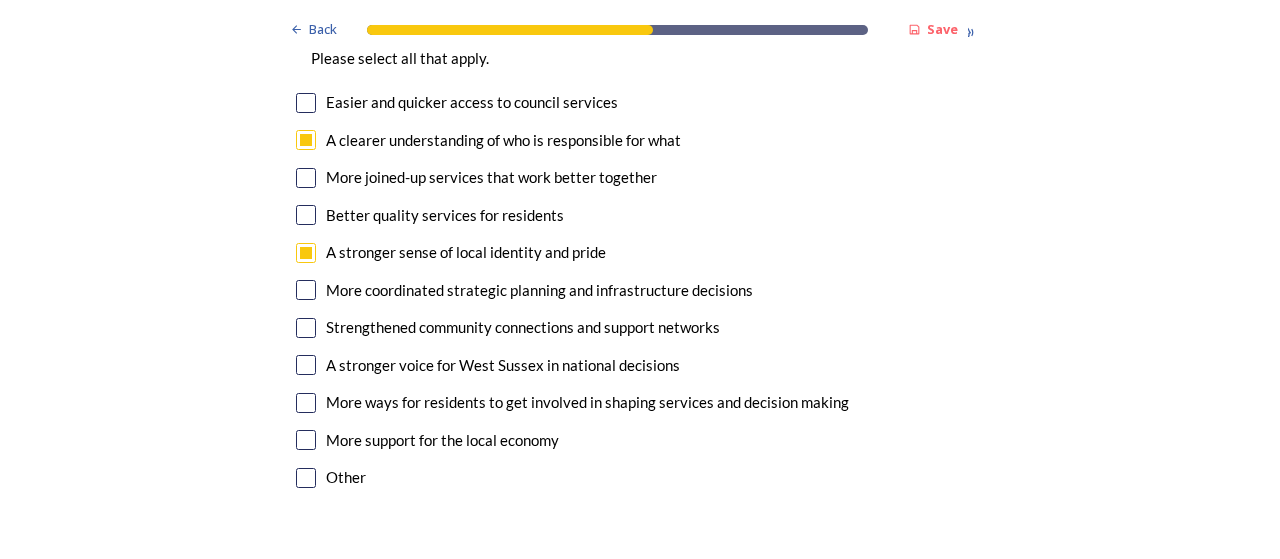 click at bounding box center [306, 215] 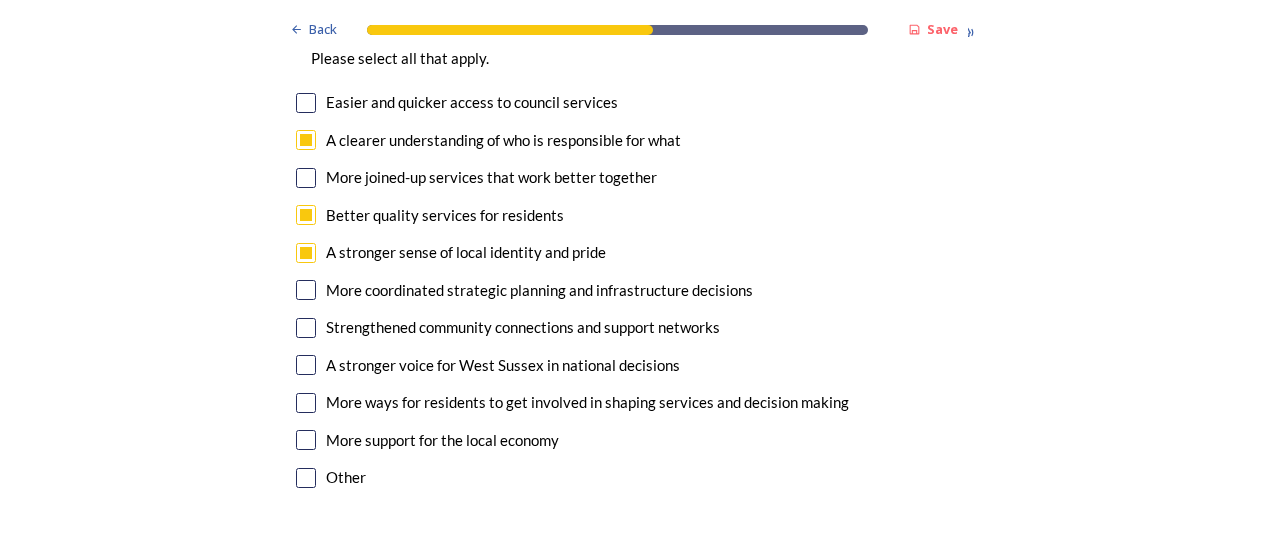 click at bounding box center (306, 328) 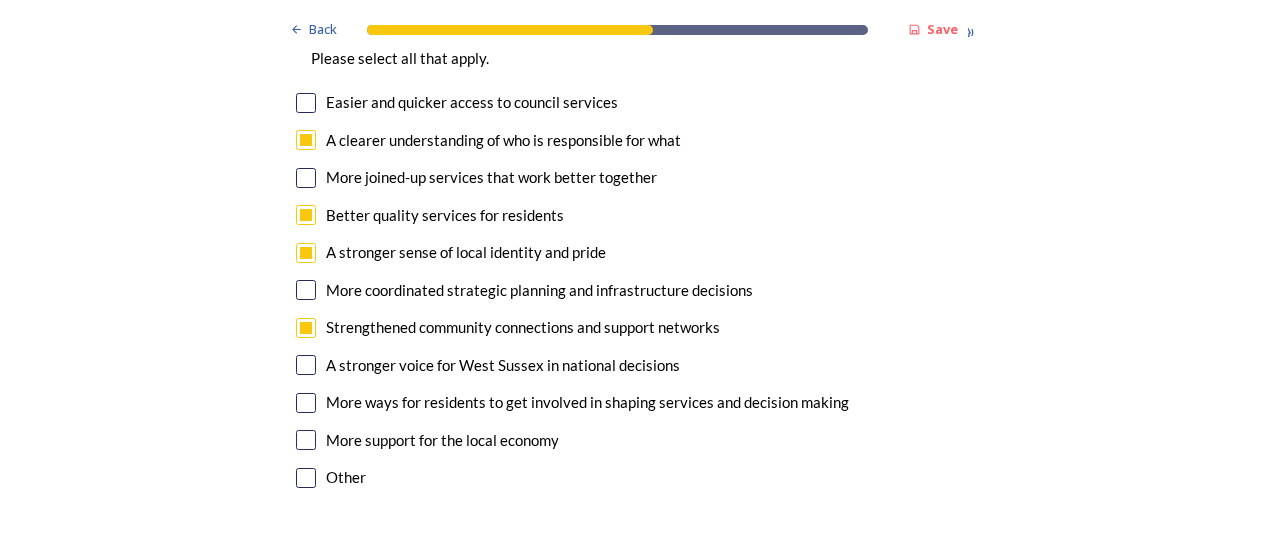 click at bounding box center [306, 403] 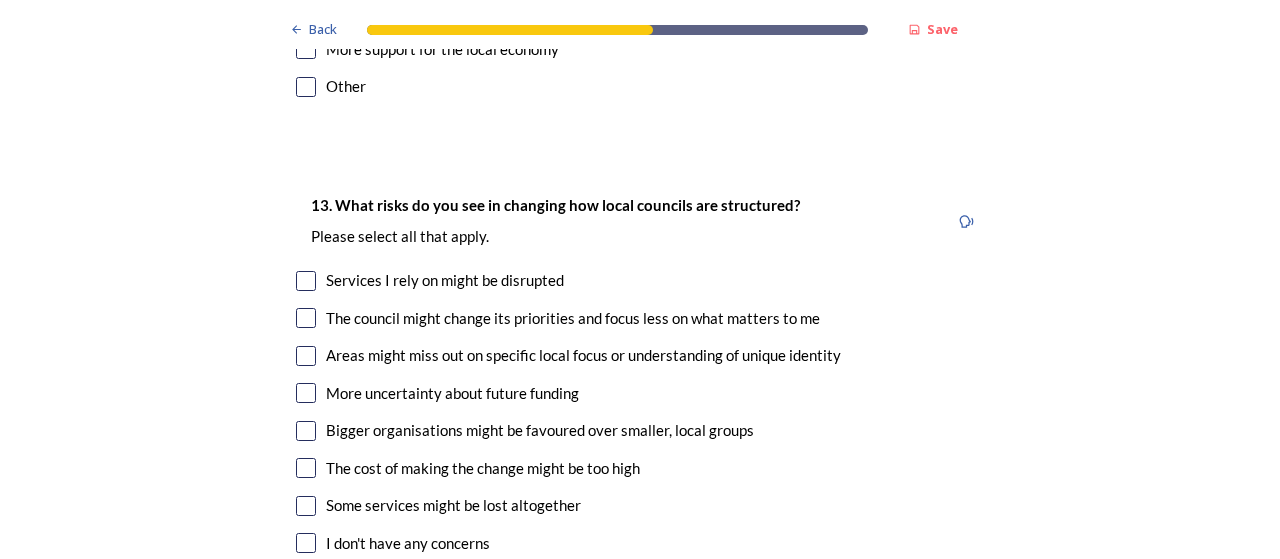 scroll, scrollTop: 4088, scrollLeft: 0, axis: vertical 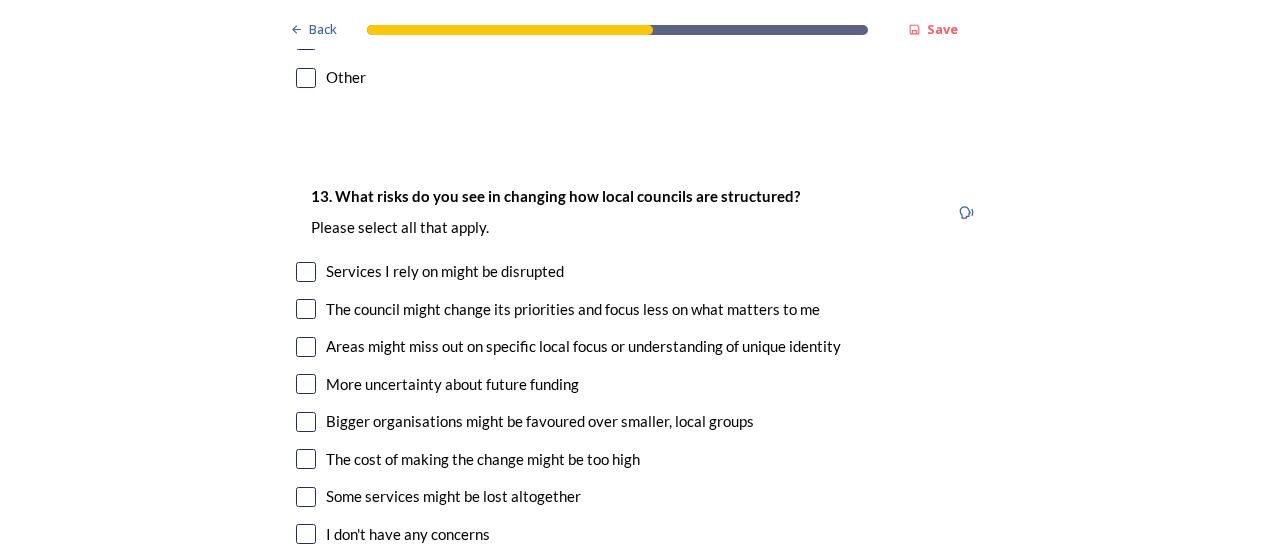 click at bounding box center (306, 309) 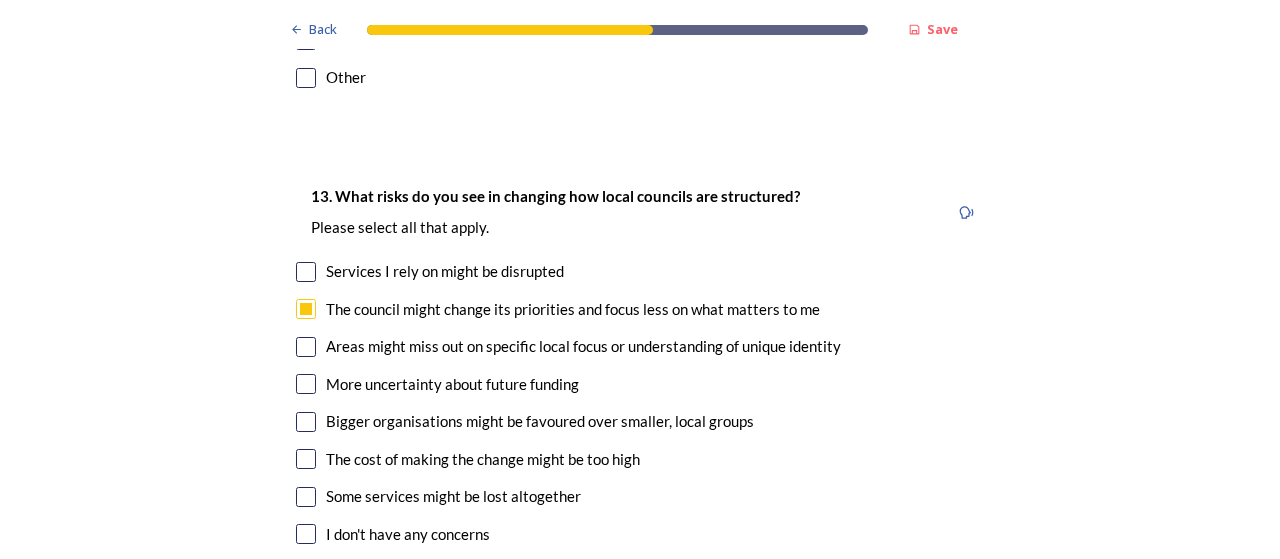 click on "Bigger organisations might be favoured over smaller, local groups" at bounding box center [640, 421] 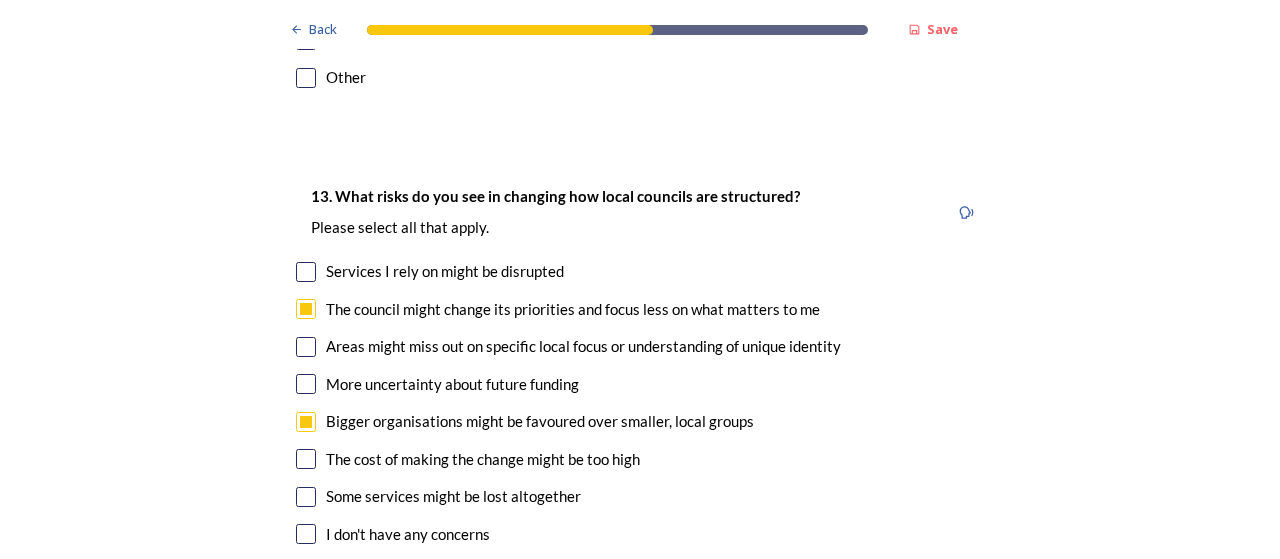 checkbox on "true" 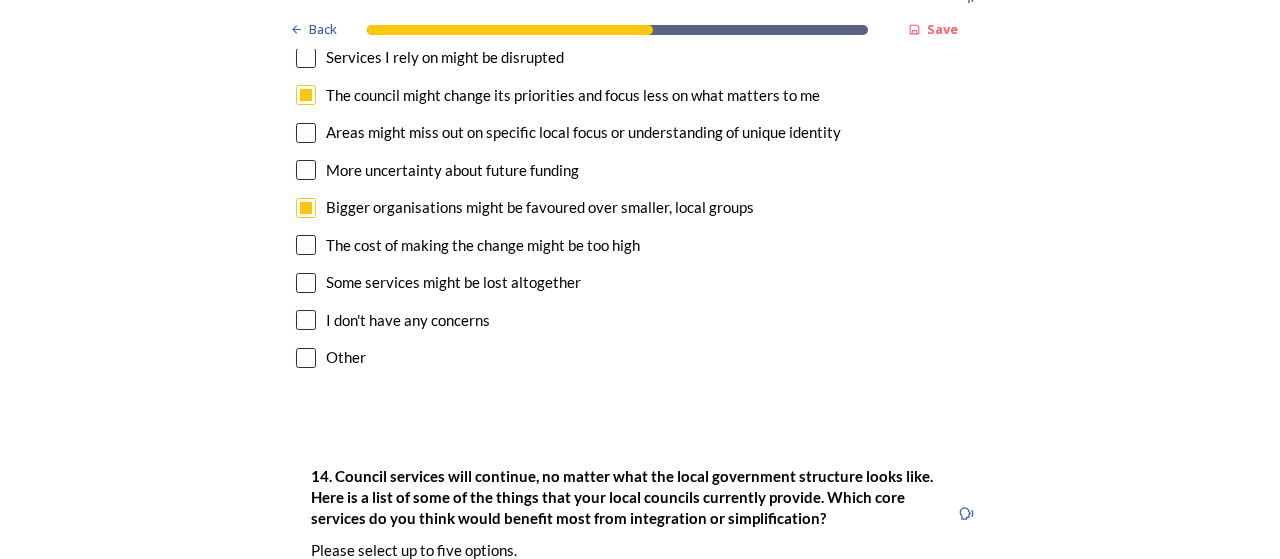 scroll, scrollTop: 4250, scrollLeft: 0, axis: vertical 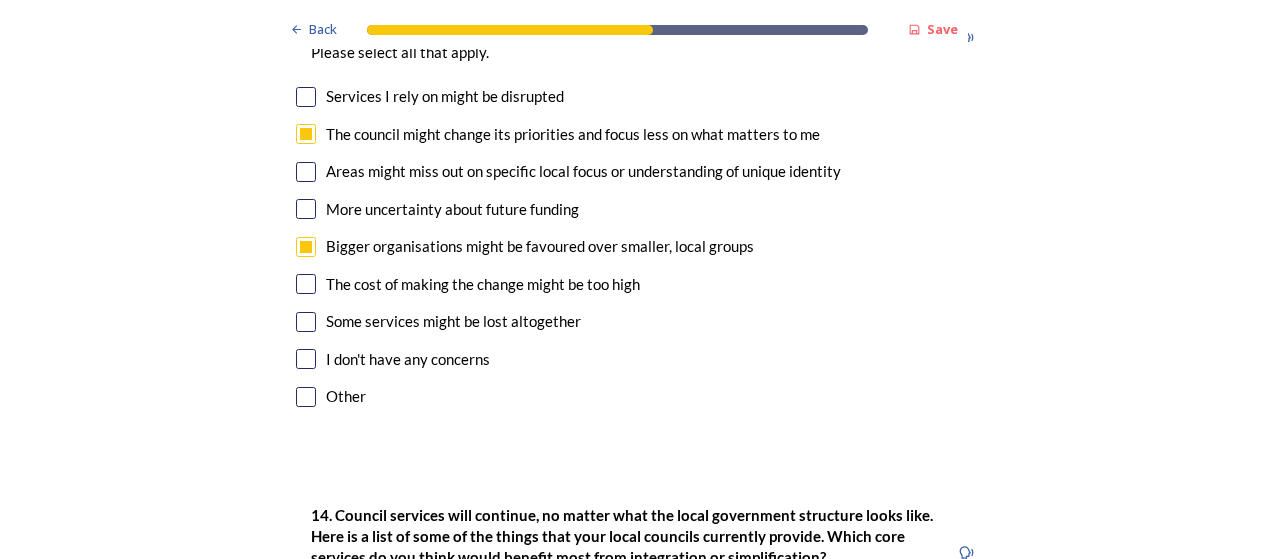 click at bounding box center [306, 172] 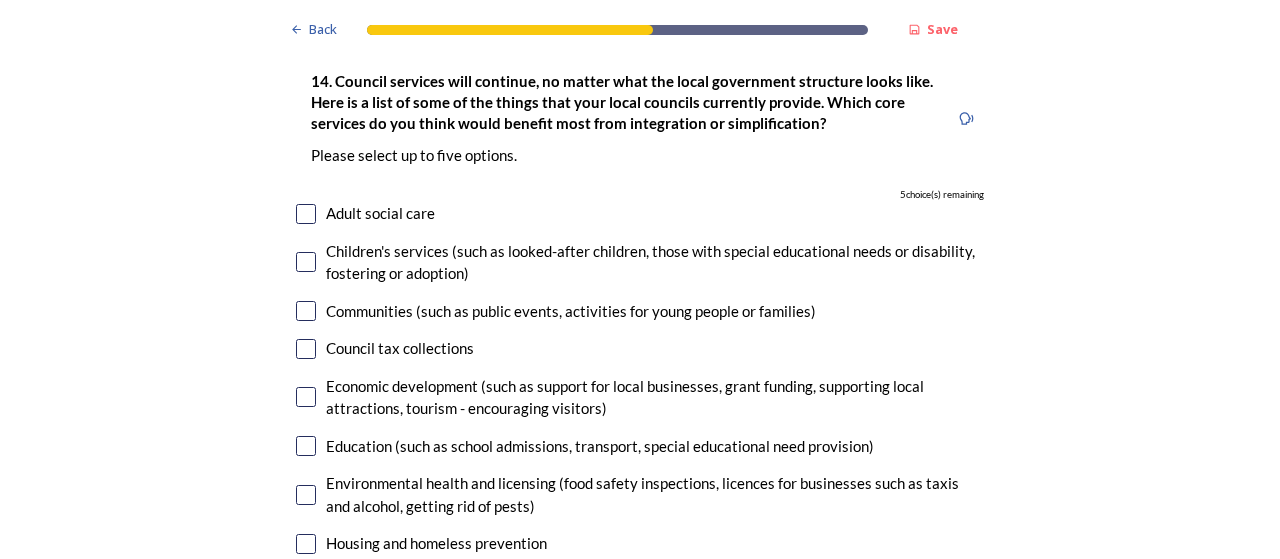 scroll, scrollTop: 4706, scrollLeft: 0, axis: vertical 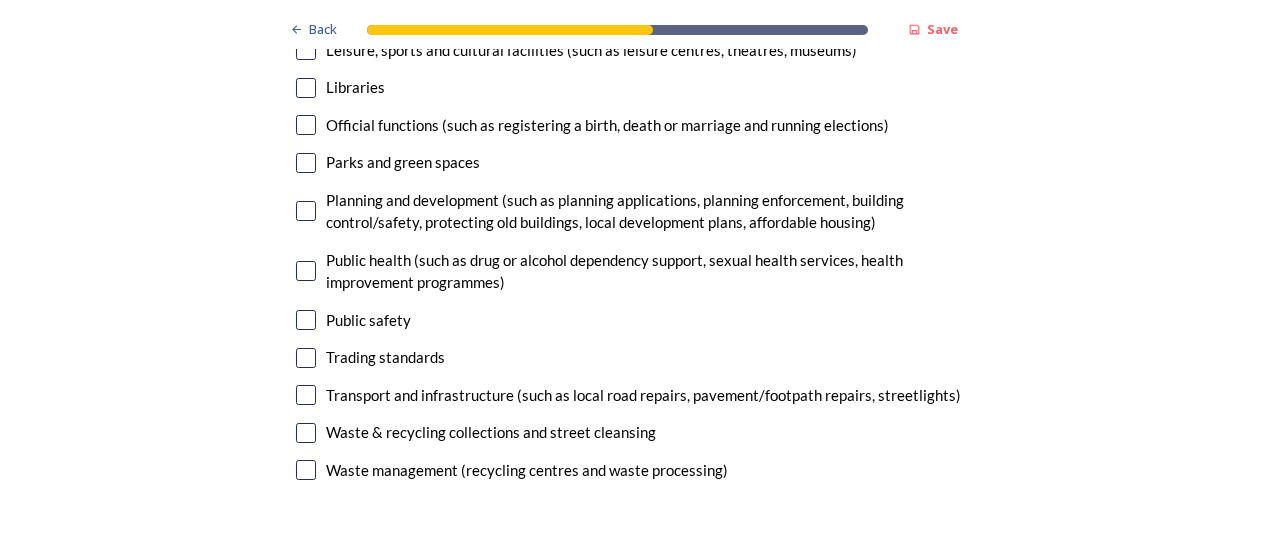 click at bounding box center (306, 320) 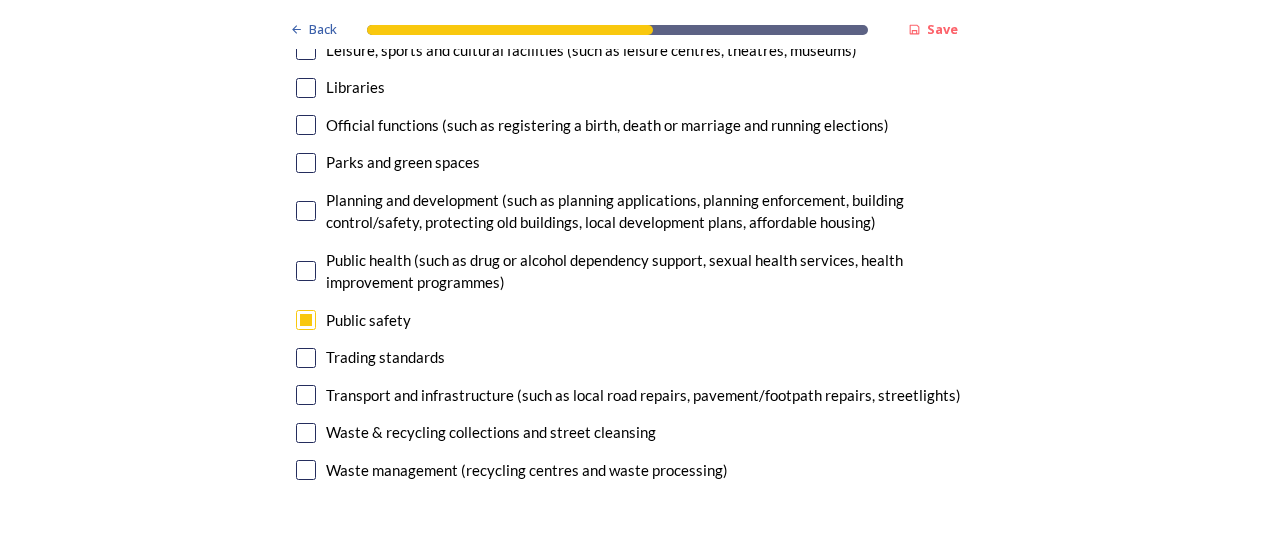 click at bounding box center (306, 358) 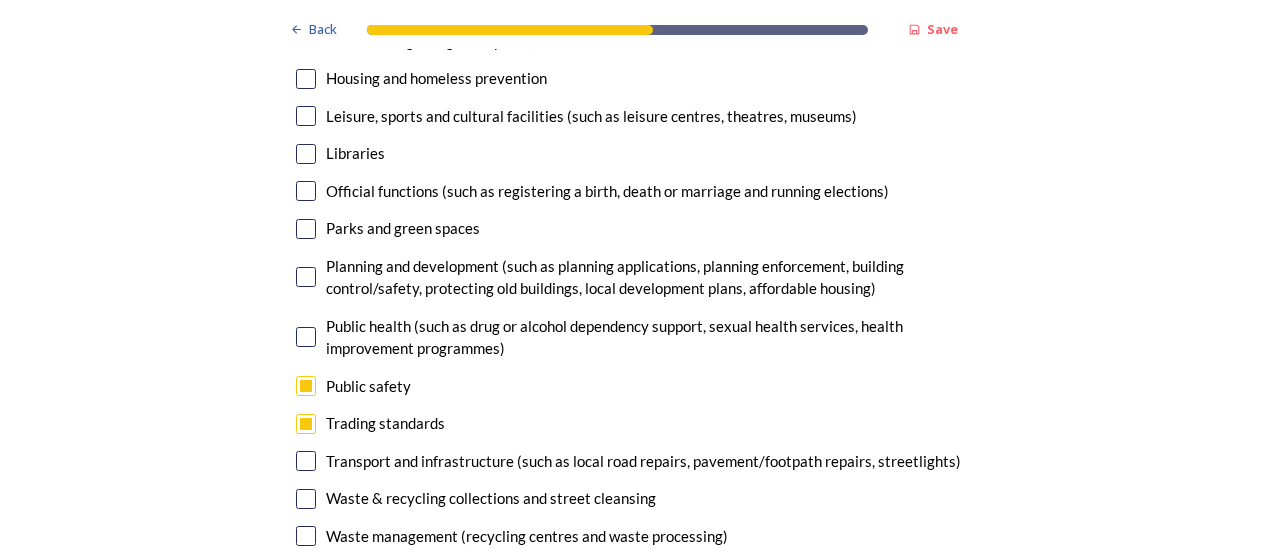 scroll, scrollTop: 5092, scrollLeft: 0, axis: vertical 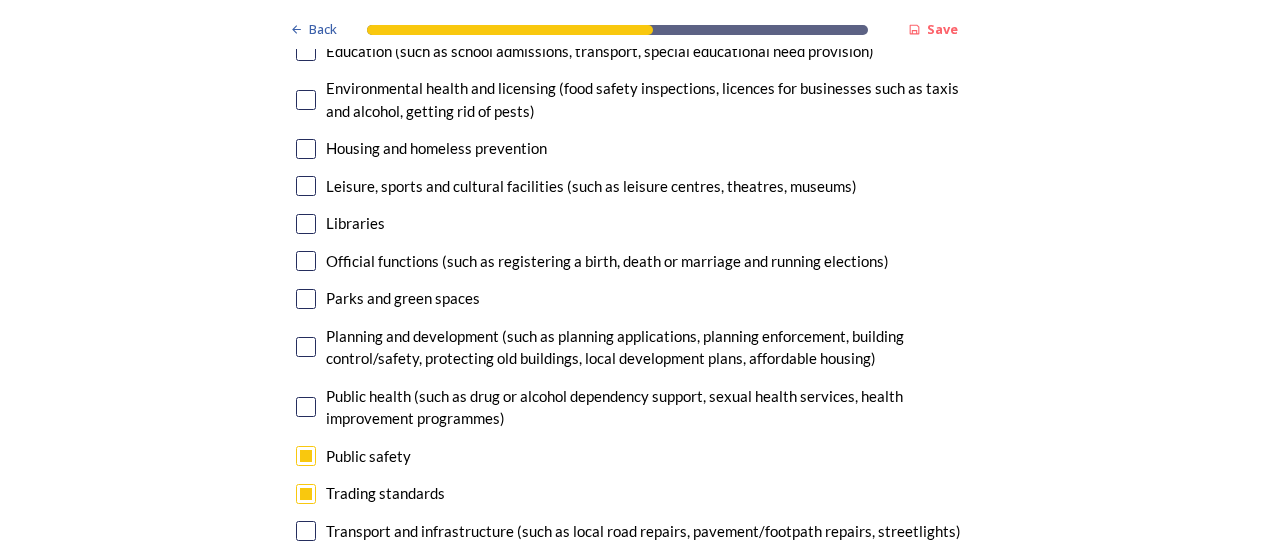 click at bounding box center [306, 407] 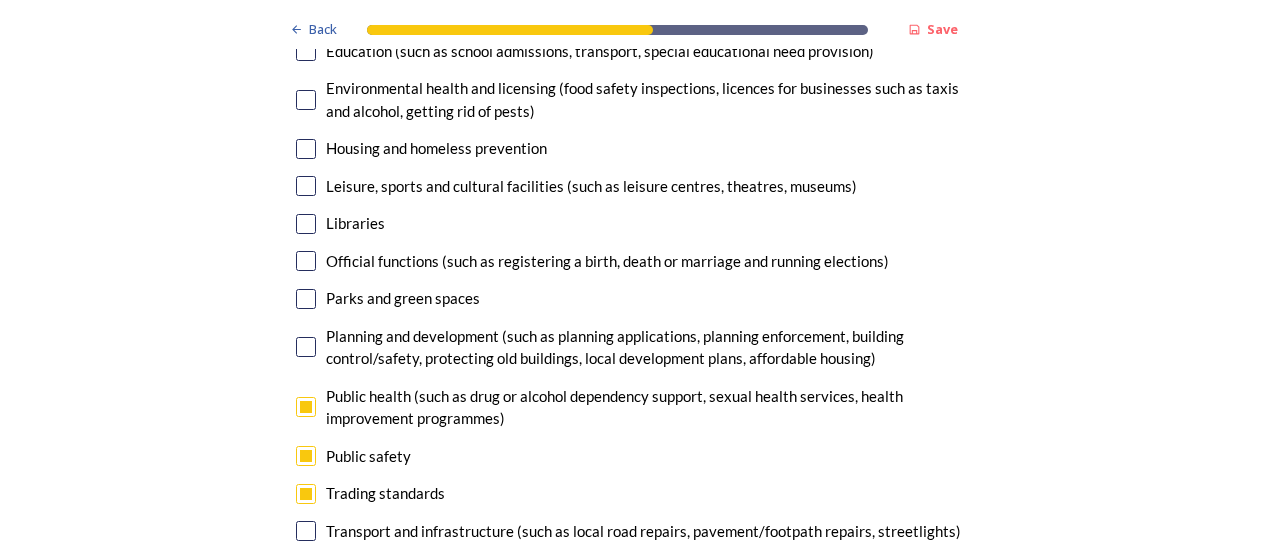 click at bounding box center (306, 347) 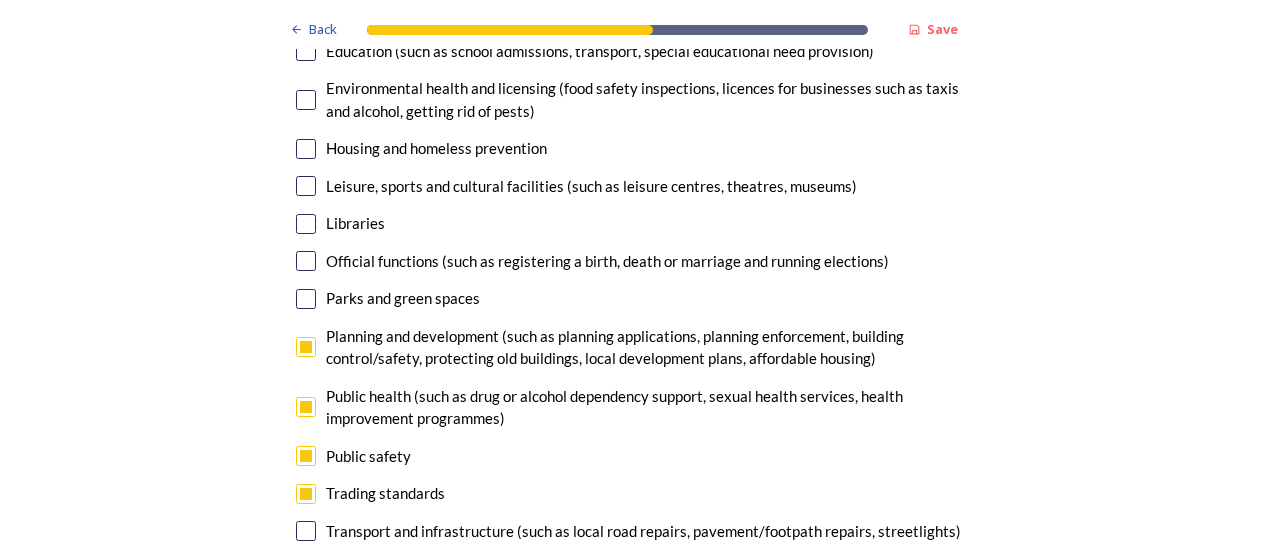 click at bounding box center (306, 299) 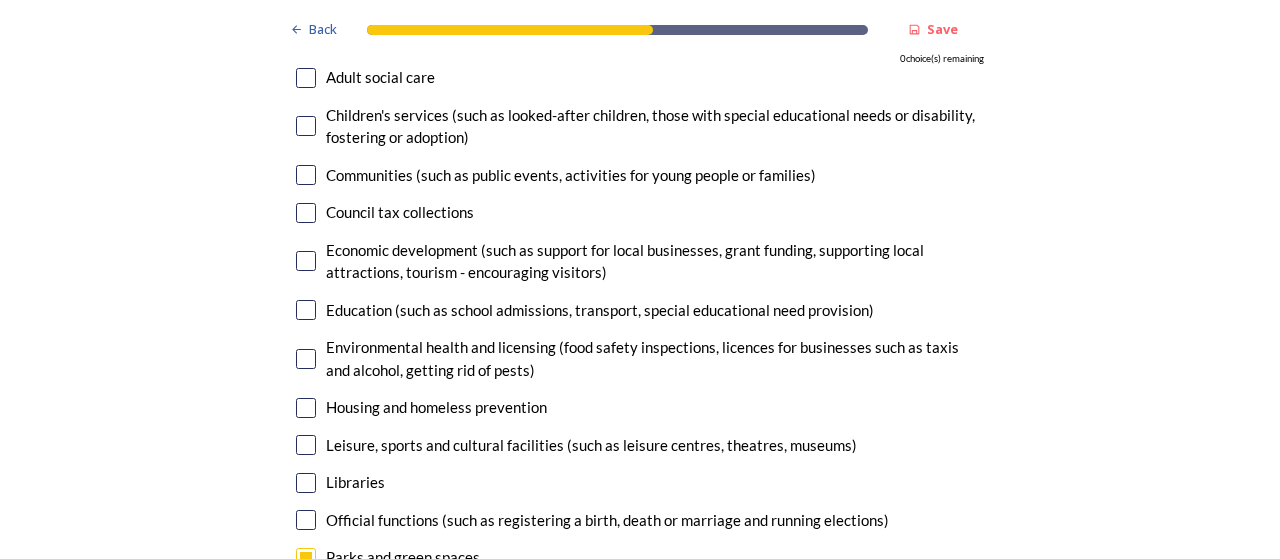 scroll, scrollTop: 4816, scrollLeft: 0, axis: vertical 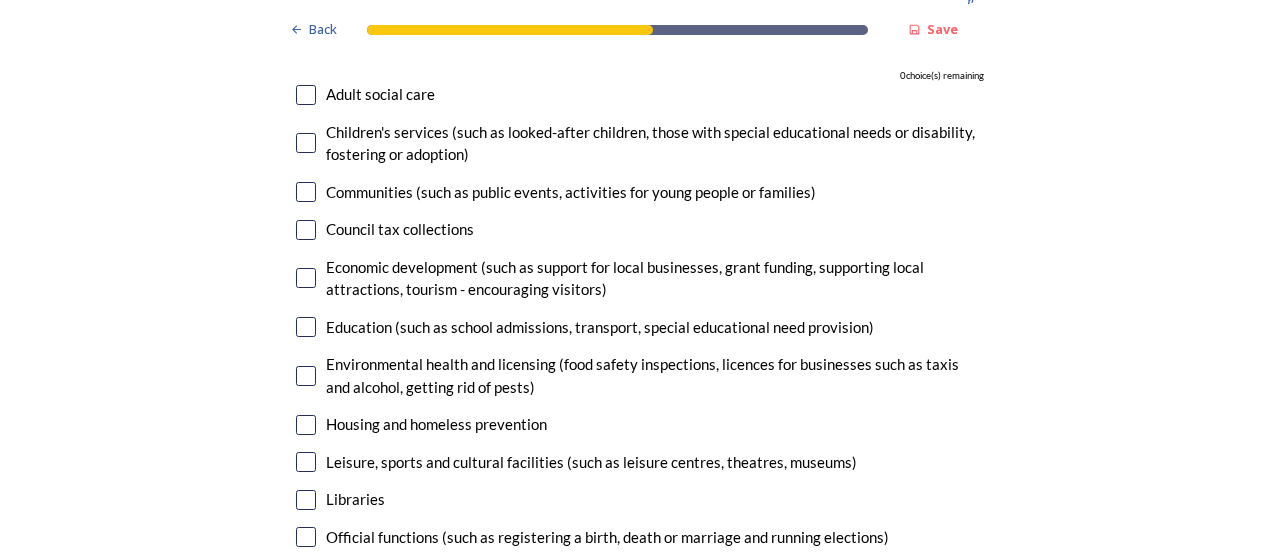 click at bounding box center (306, 95) 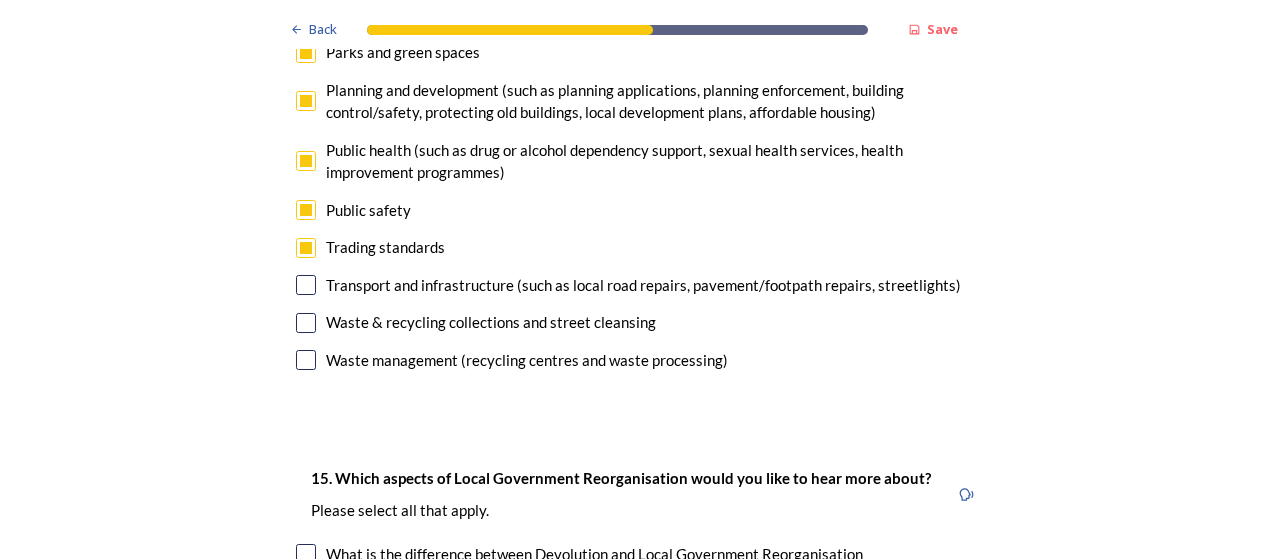 scroll, scrollTop: 5574, scrollLeft: 0, axis: vertical 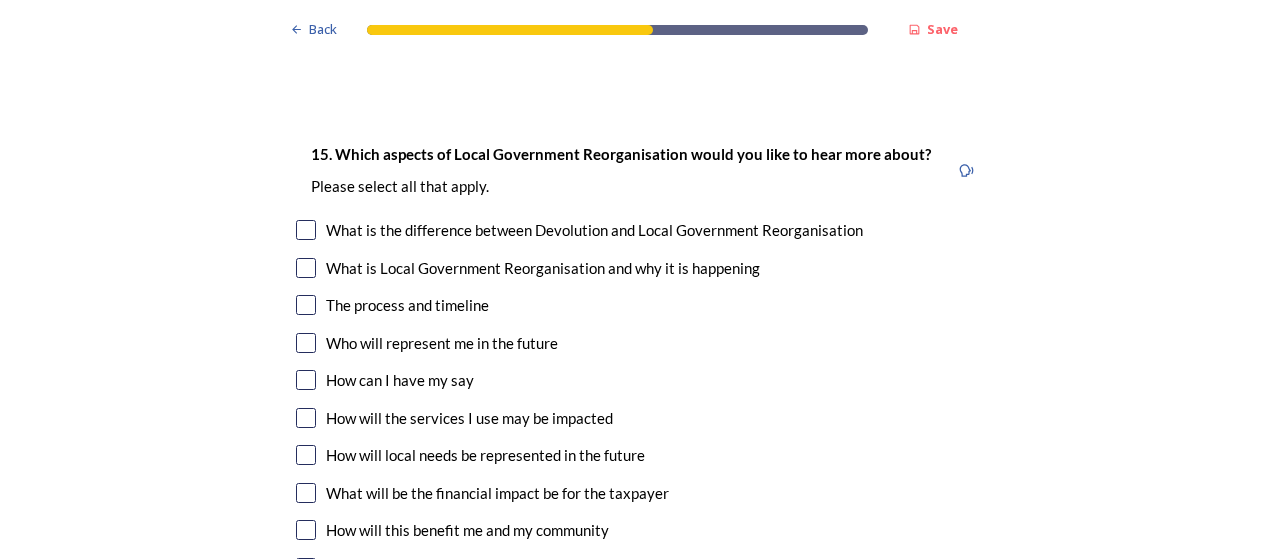 click at bounding box center (306, 268) 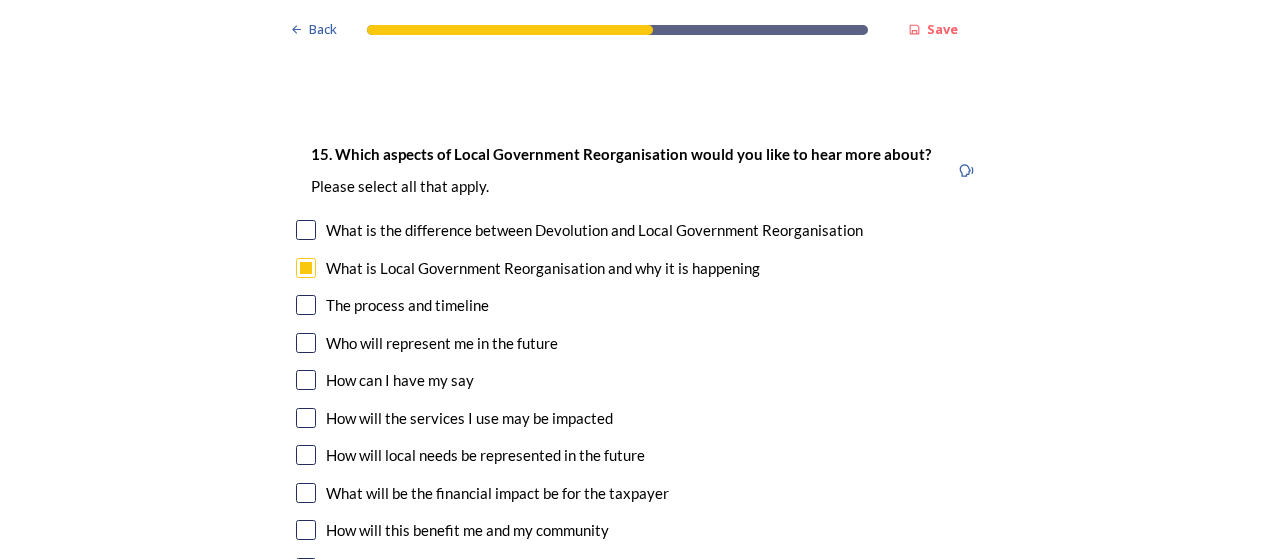 click at bounding box center [306, 305] 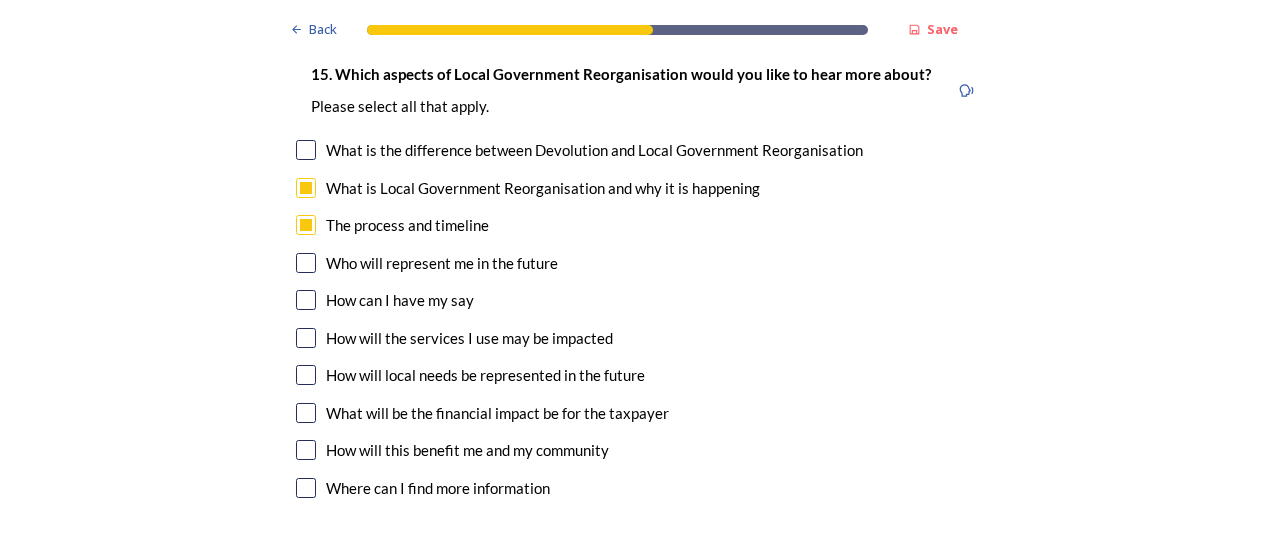 scroll, scrollTop: 5782, scrollLeft: 0, axis: vertical 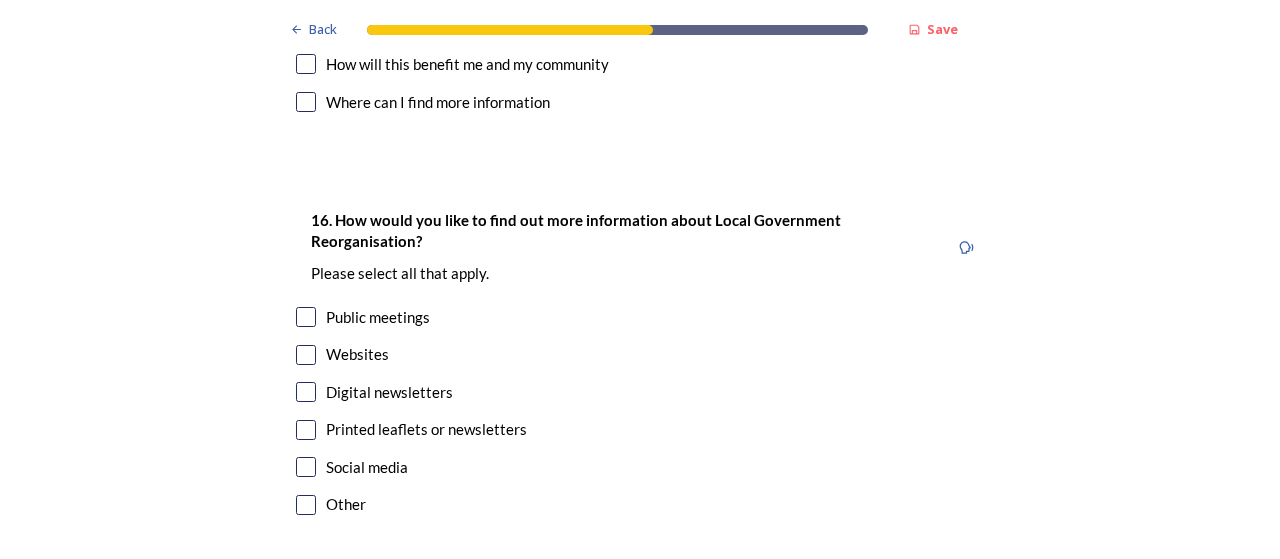 click at bounding box center [306, 317] 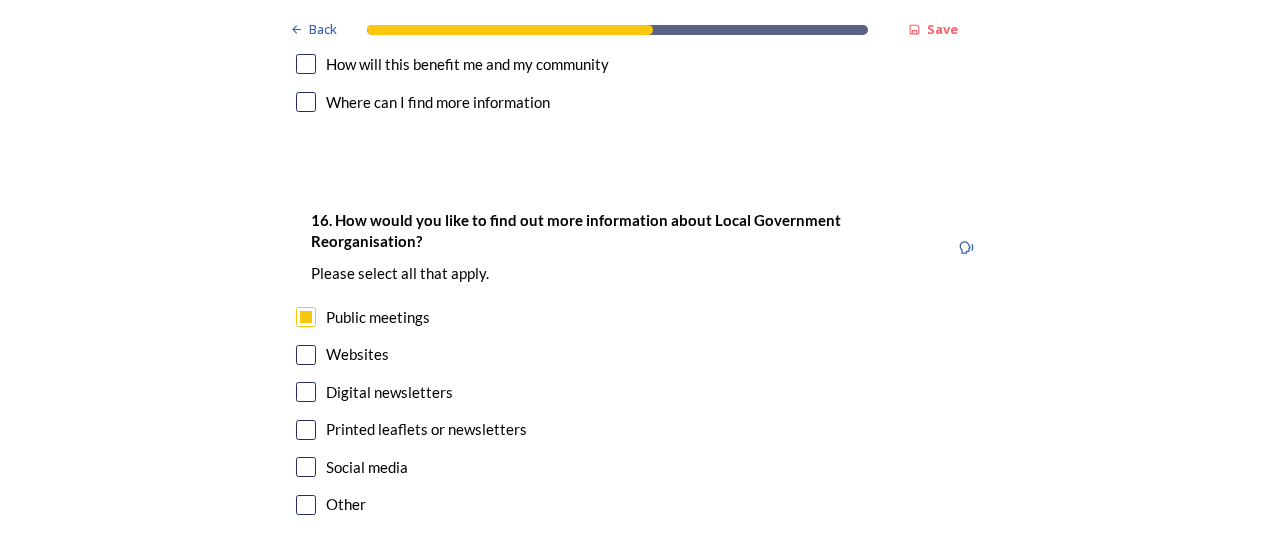 click at bounding box center [306, 355] 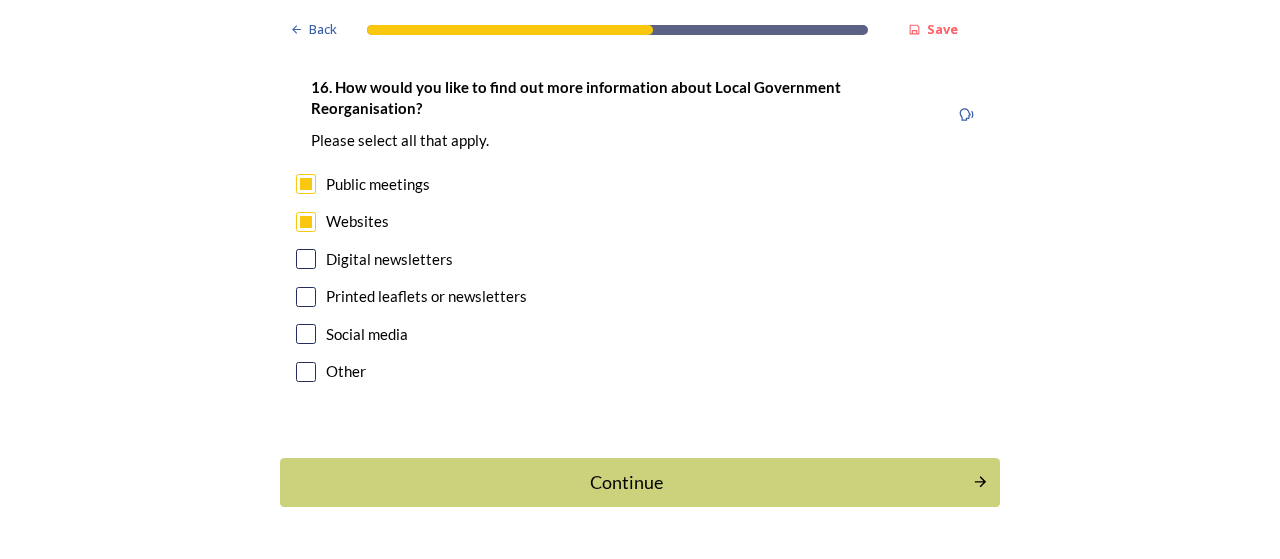 scroll, scrollTop: 6324, scrollLeft: 0, axis: vertical 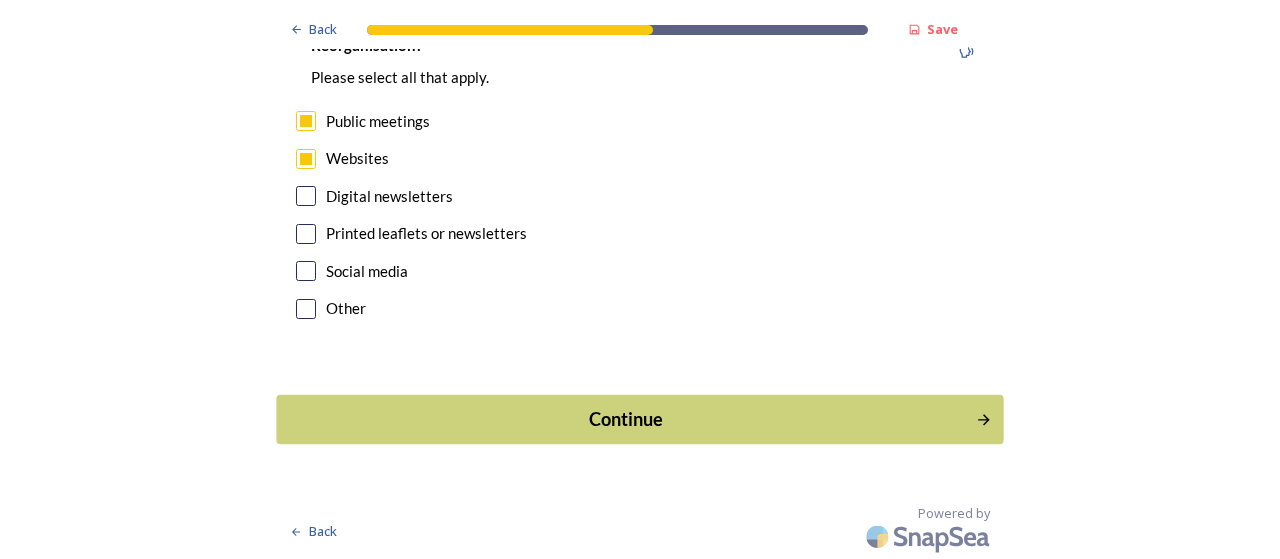 click on "Continue" at bounding box center [626, 419] 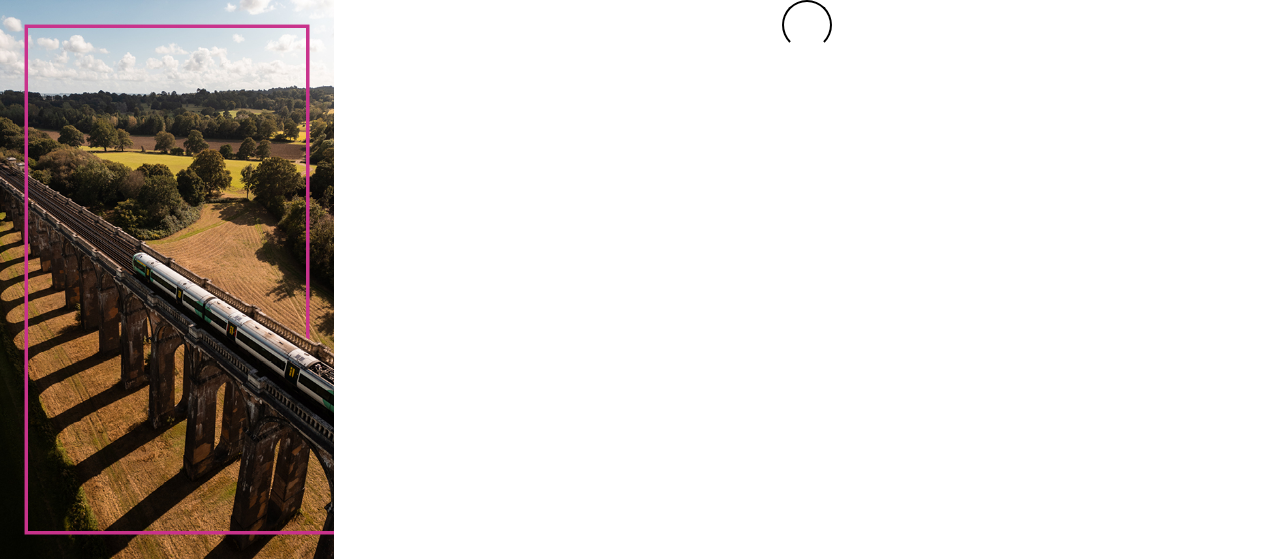 scroll, scrollTop: 0, scrollLeft: 0, axis: both 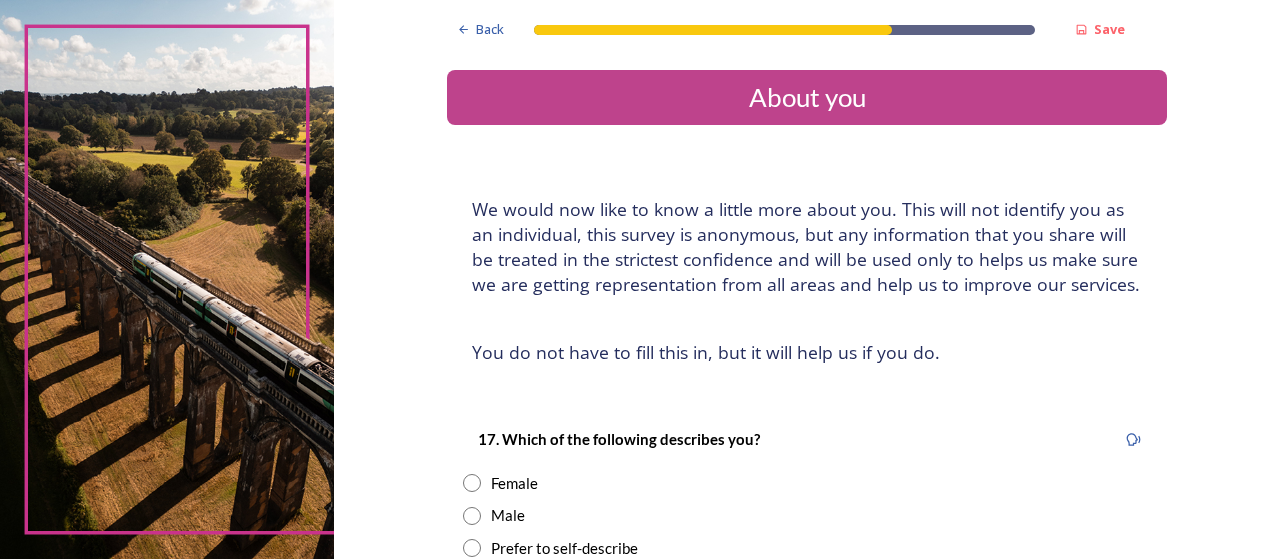 drag, startPoint x: 1263, startPoint y: 57, endPoint x: 1210, endPoint y: 131, distance: 91.02197 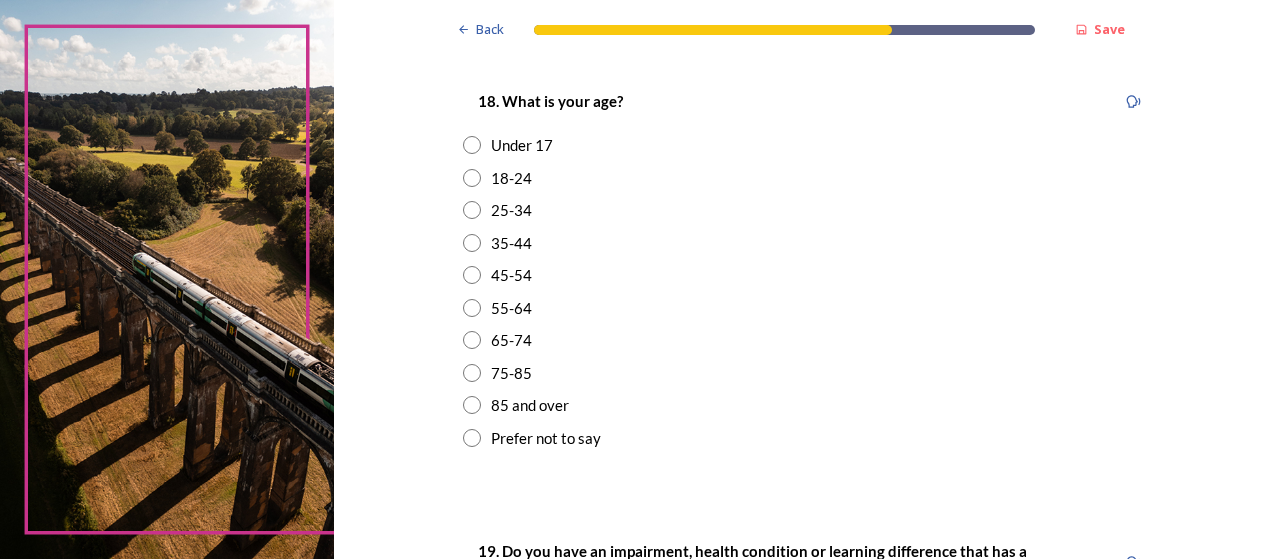 scroll, scrollTop: 596, scrollLeft: 0, axis: vertical 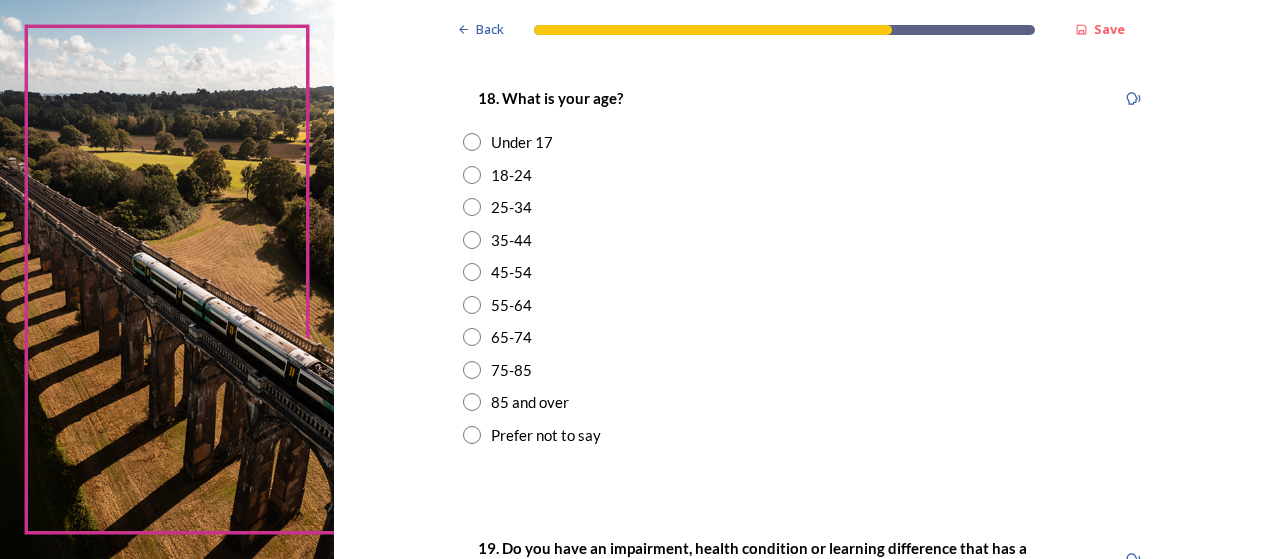 click at bounding box center [472, 240] 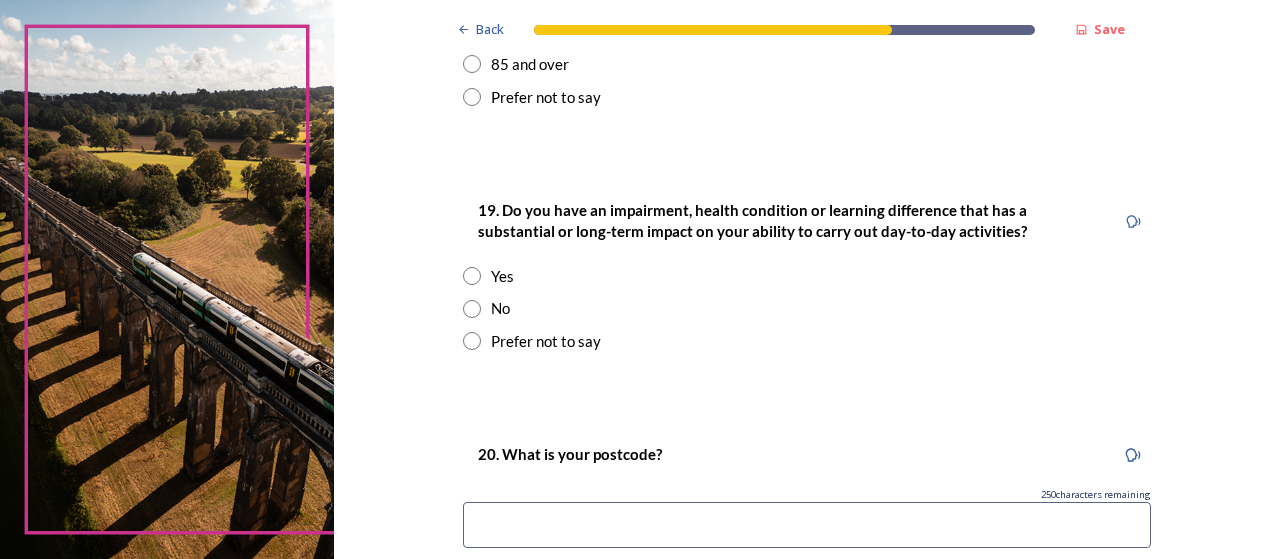 scroll, scrollTop: 942, scrollLeft: 0, axis: vertical 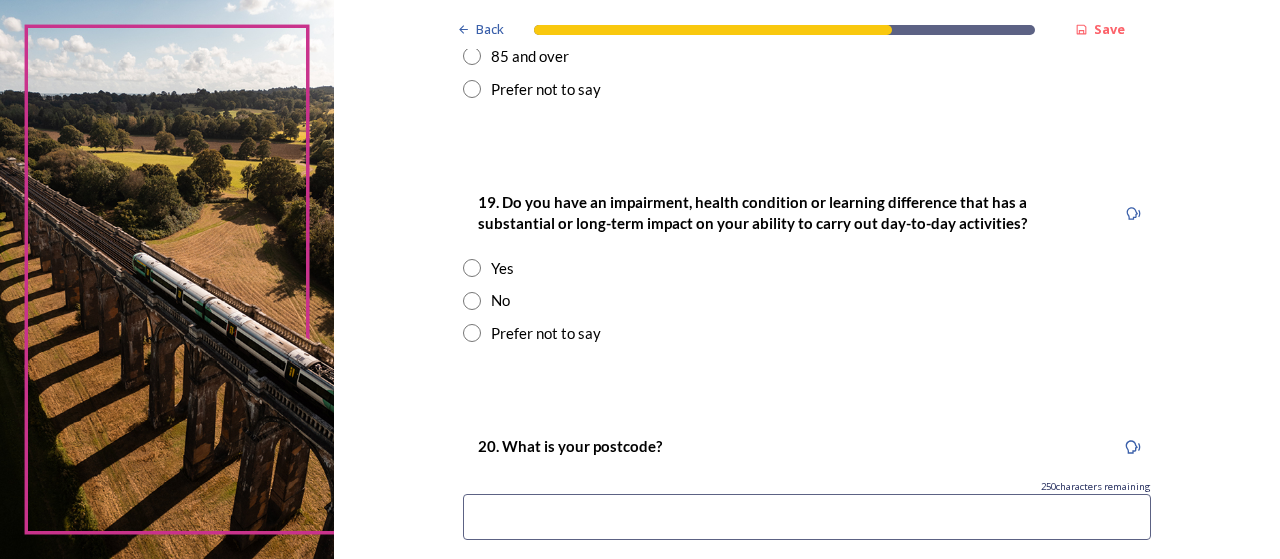 click at bounding box center (472, 301) 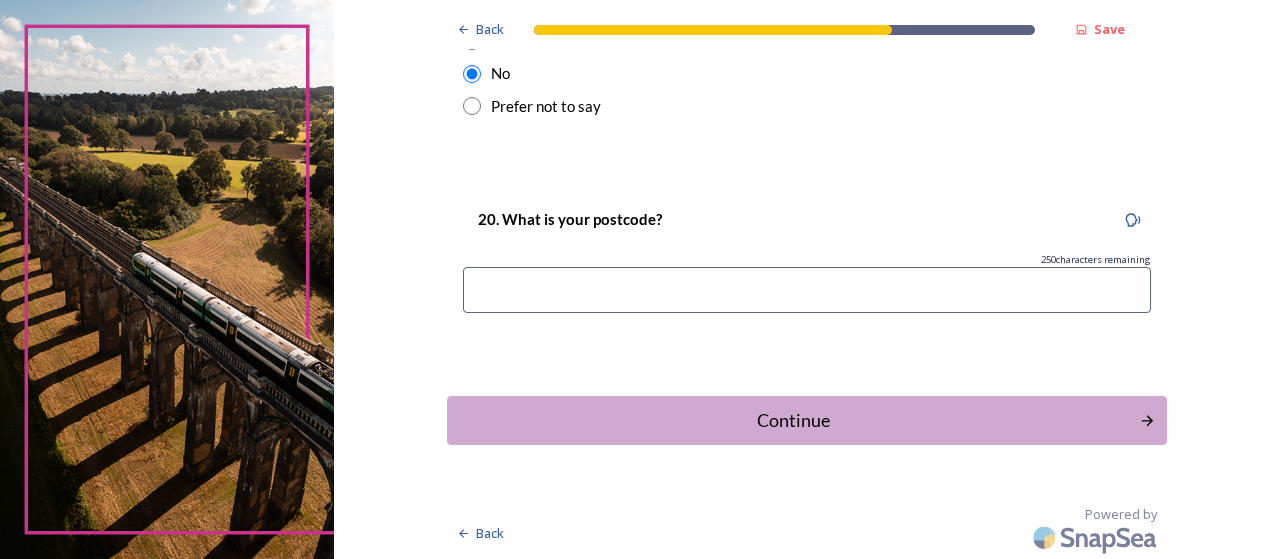 scroll, scrollTop: 1082, scrollLeft: 0, axis: vertical 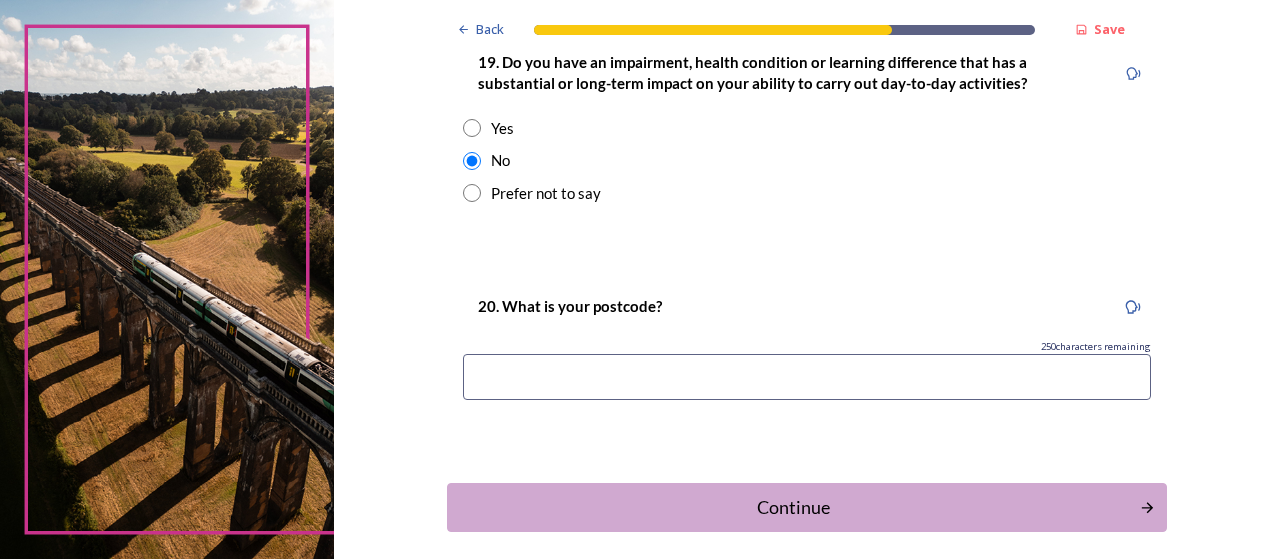 click at bounding box center [807, 377] 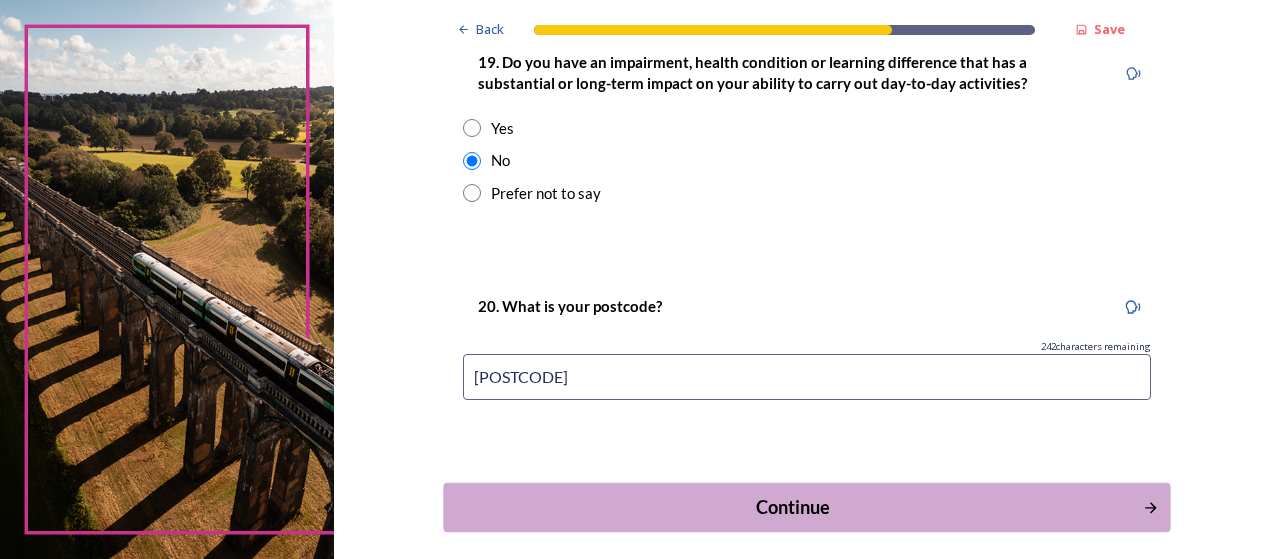 type on "[POSTCODE]" 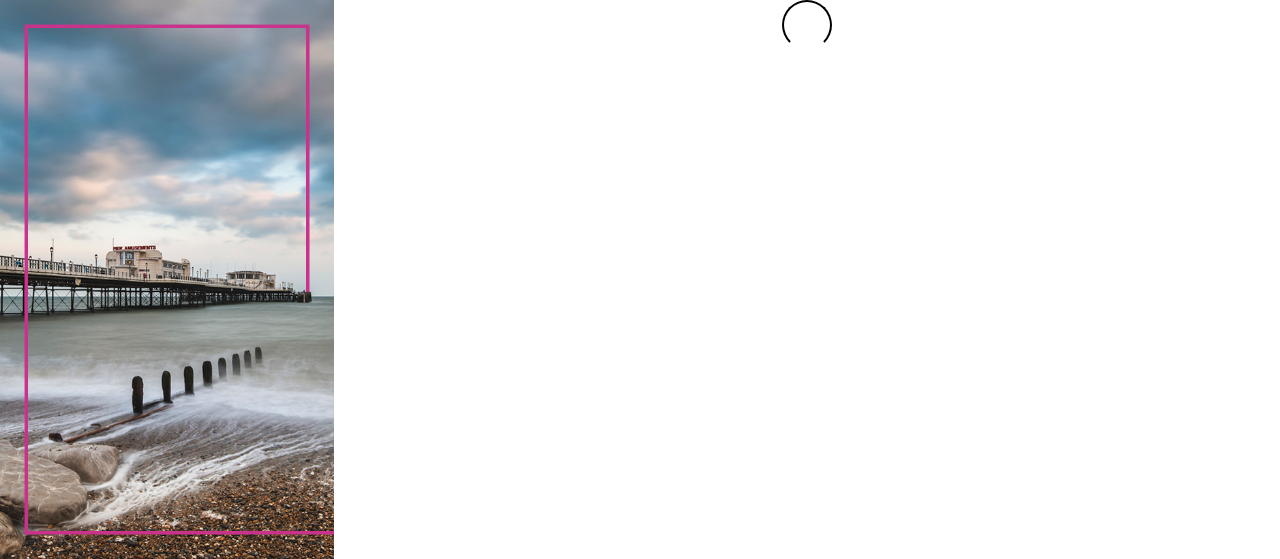 scroll, scrollTop: 0, scrollLeft: 0, axis: both 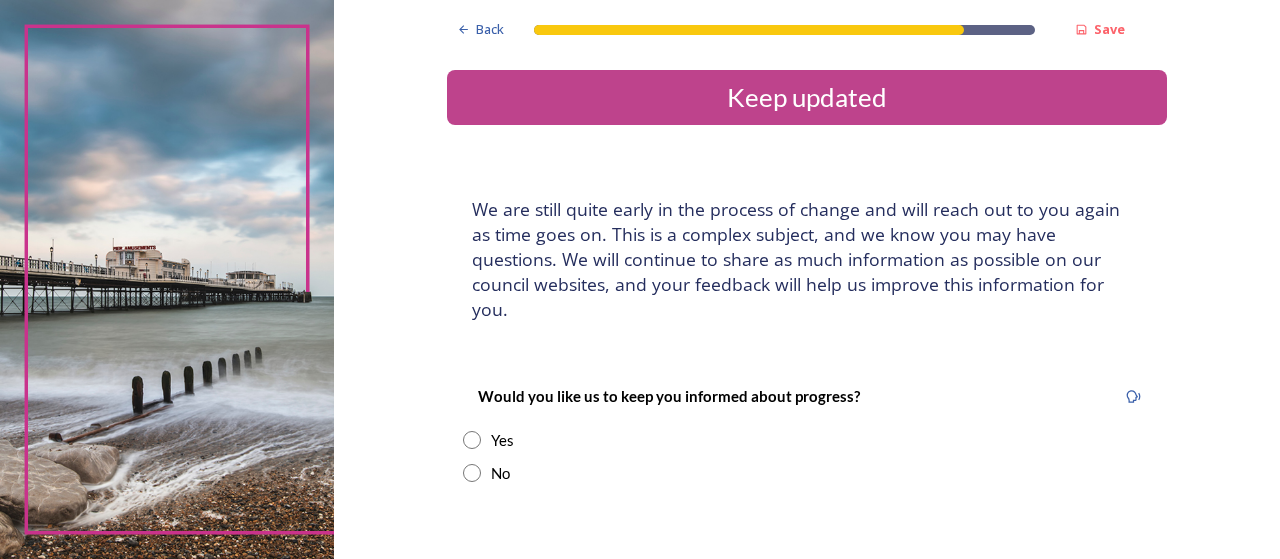 click at bounding box center (472, 440) 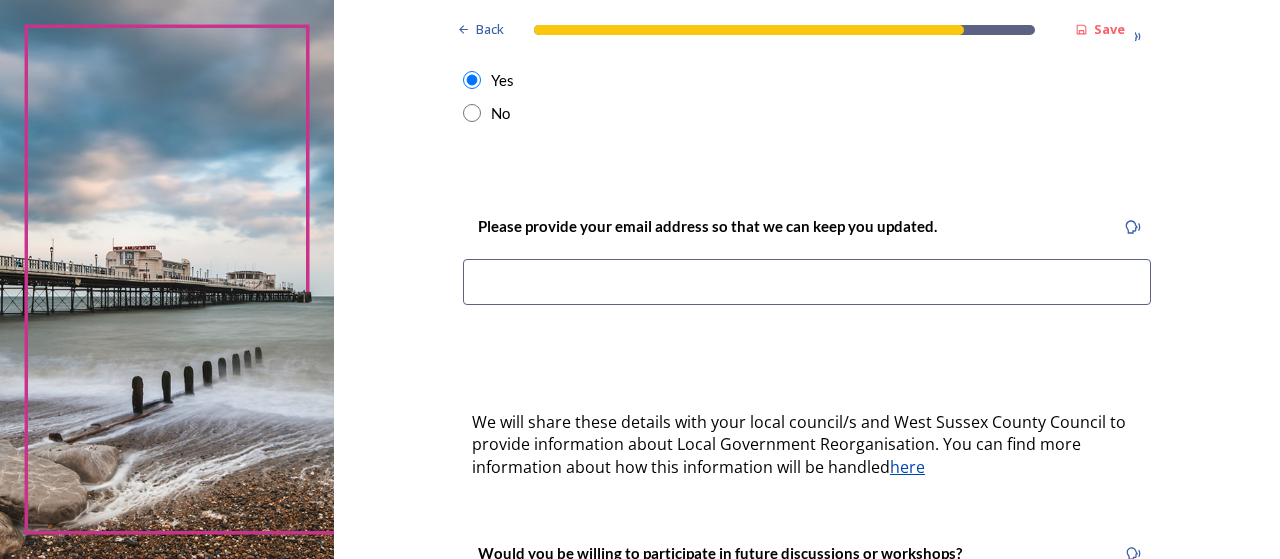 scroll, scrollTop: 397, scrollLeft: 0, axis: vertical 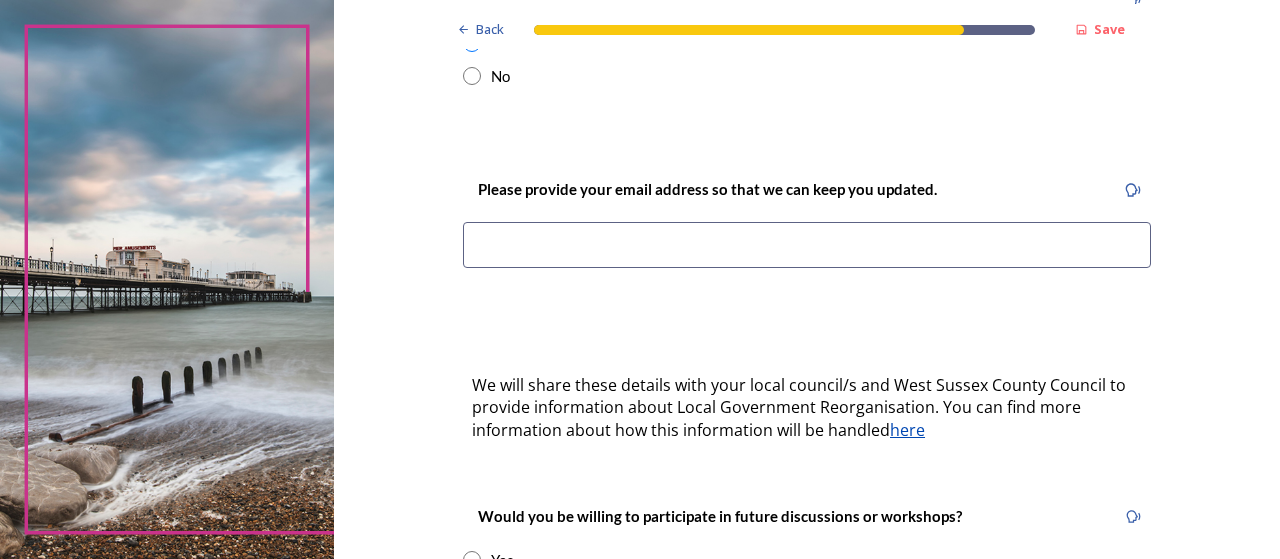 click at bounding box center [807, 245] 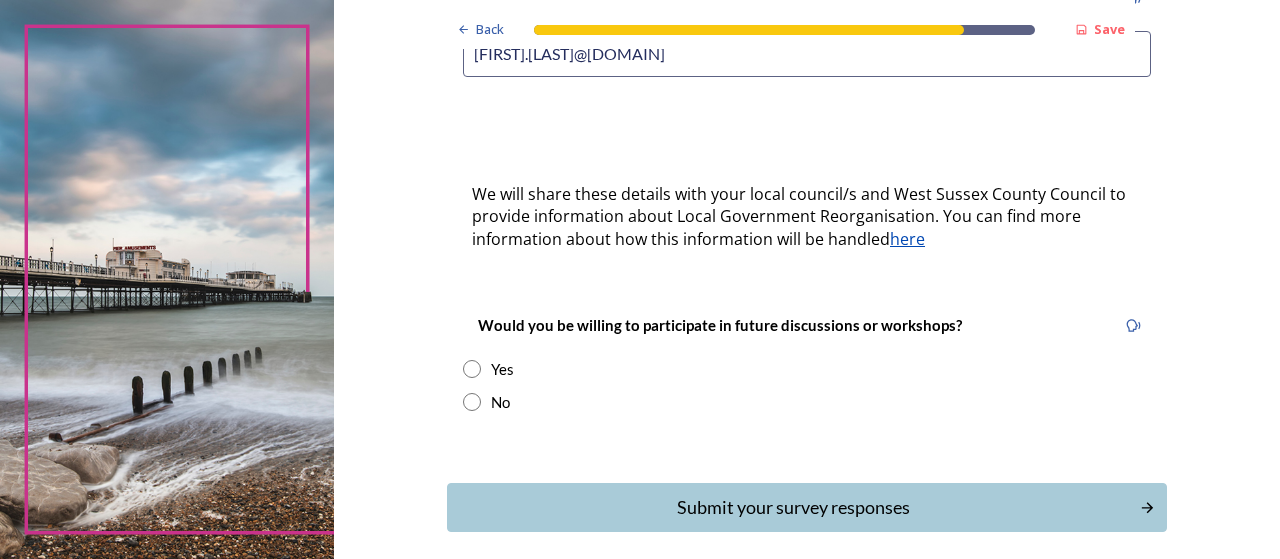 scroll, scrollTop: 590, scrollLeft: 0, axis: vertical 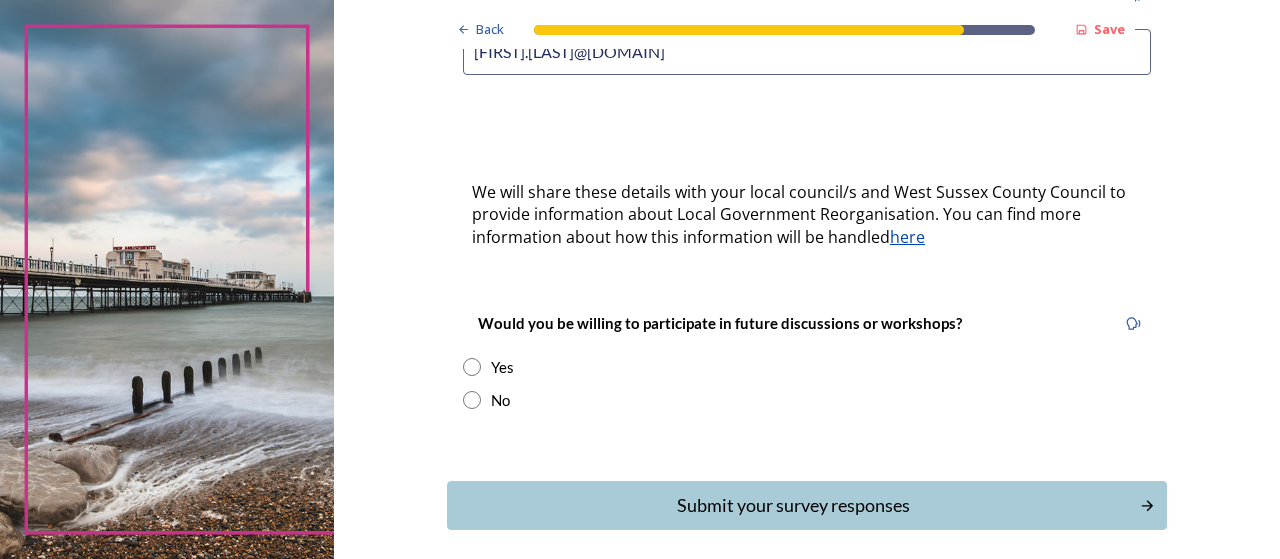 type on "[FIRST].[LAST]@[DOMAIN]" 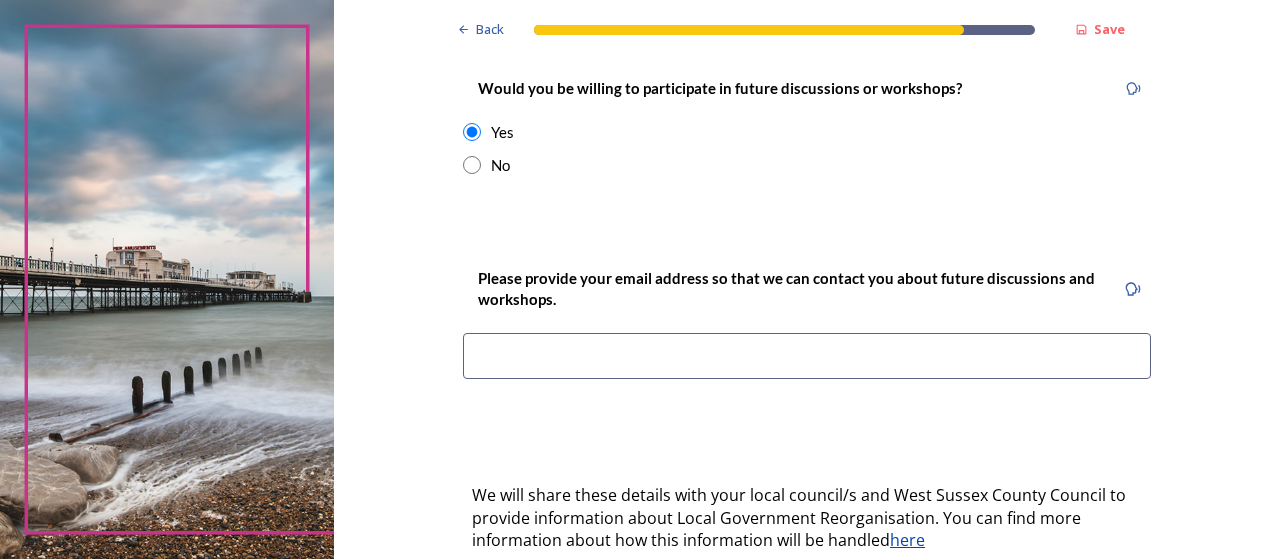 scroll, scrollTop: 831, scrollLeft: 0, axis: vertical 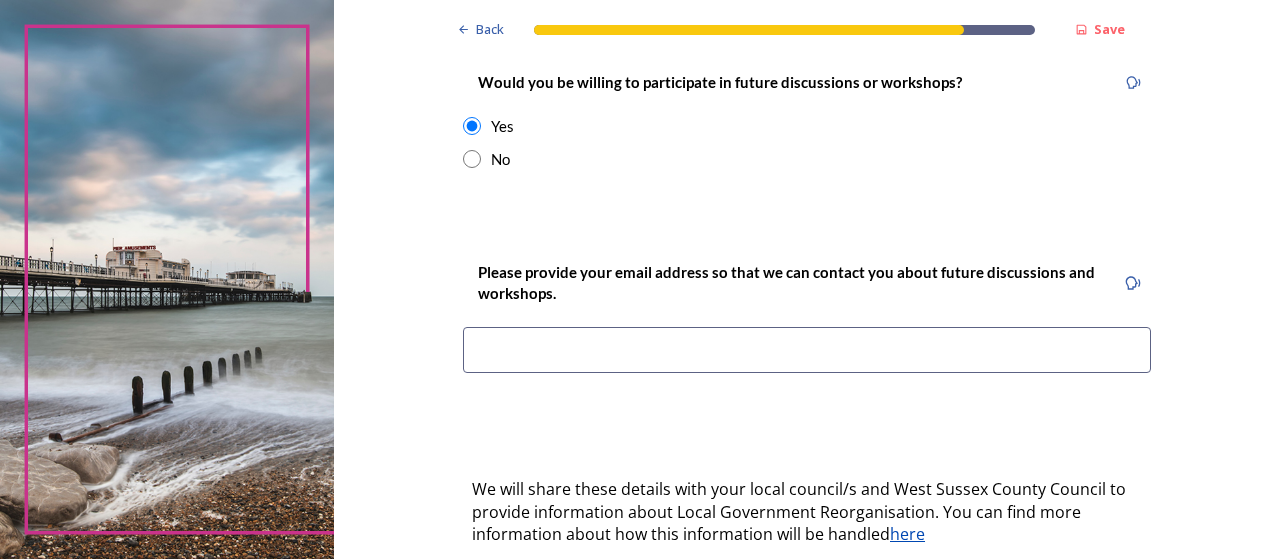 click at bounding box center (807, 350) 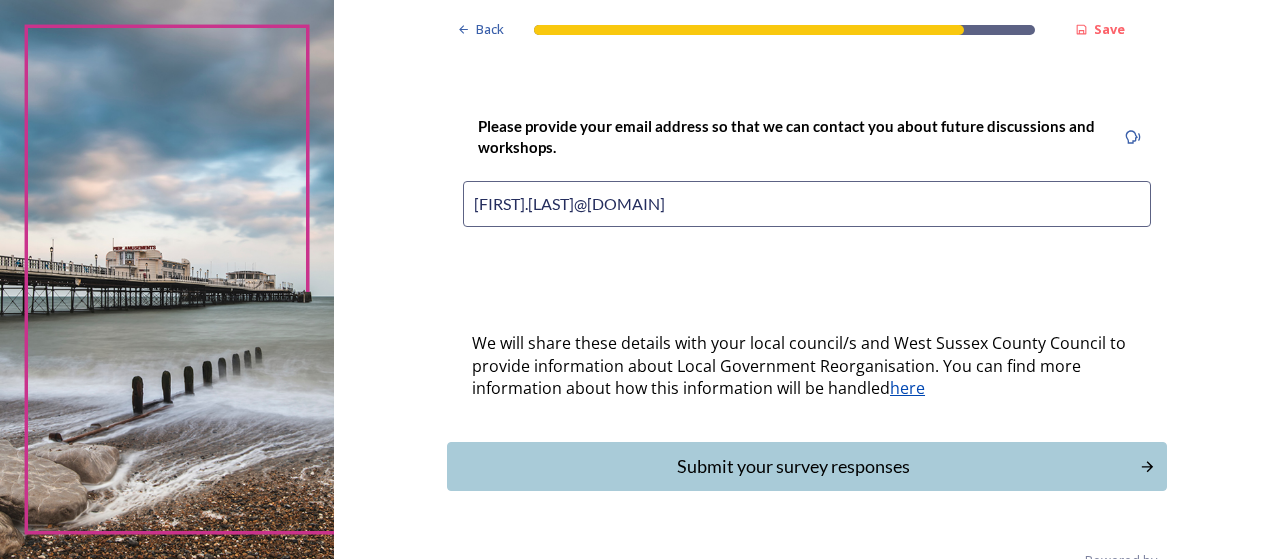 scroll, scrollTop: 998, scrollLeft: 0, axis: vertical 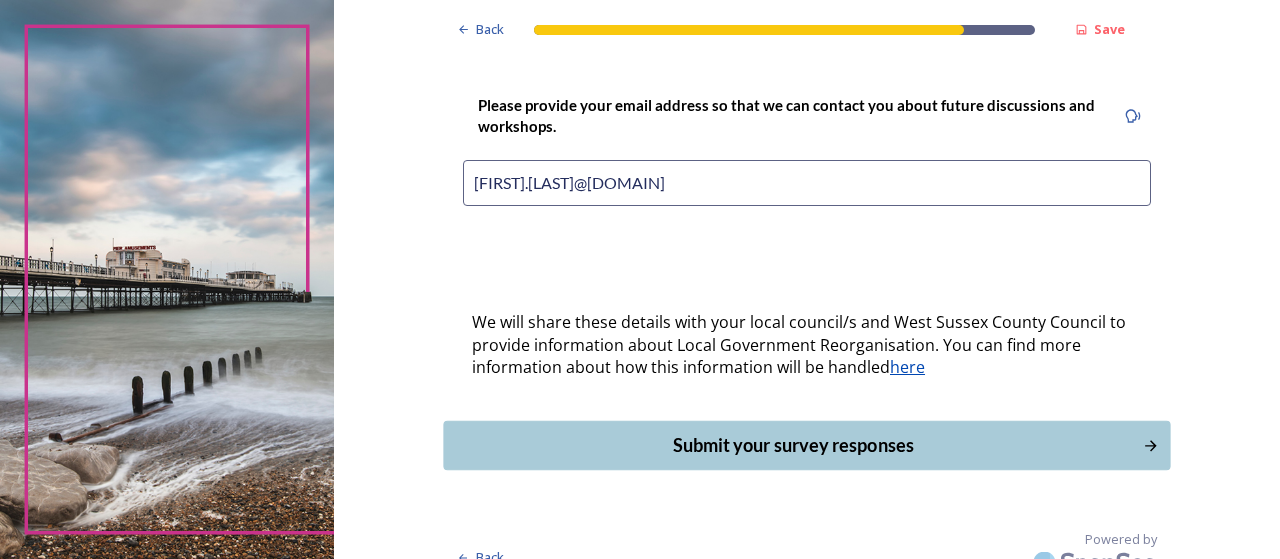 type on "[FIRST].[LAST]@[DOMAIN]" 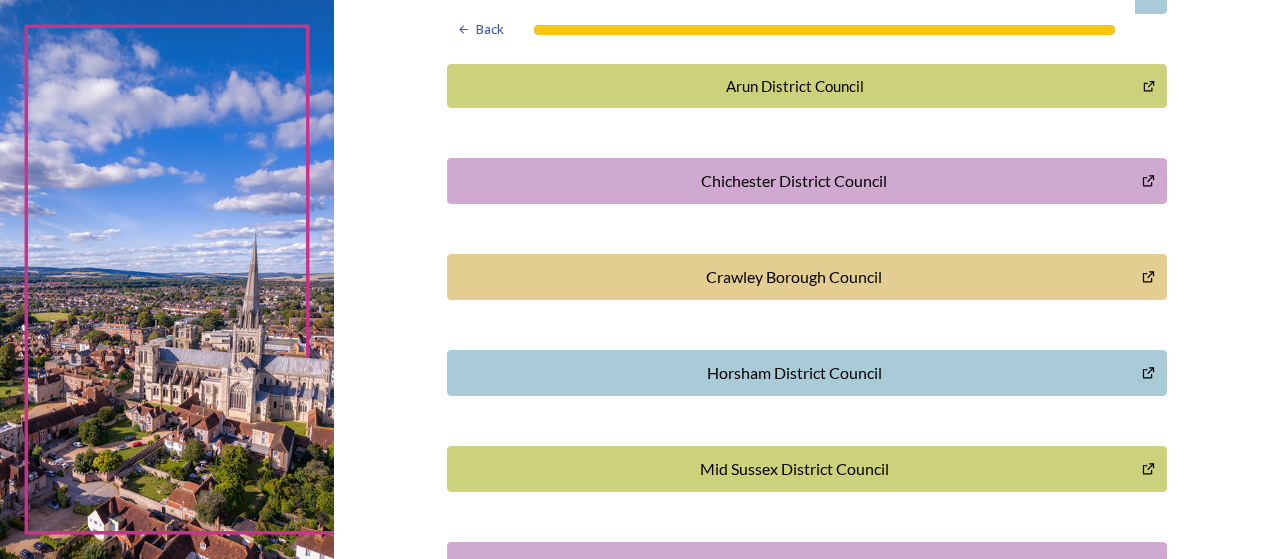 scroll, scrollTop: 724, scrollLeft: 0, axis: vertical 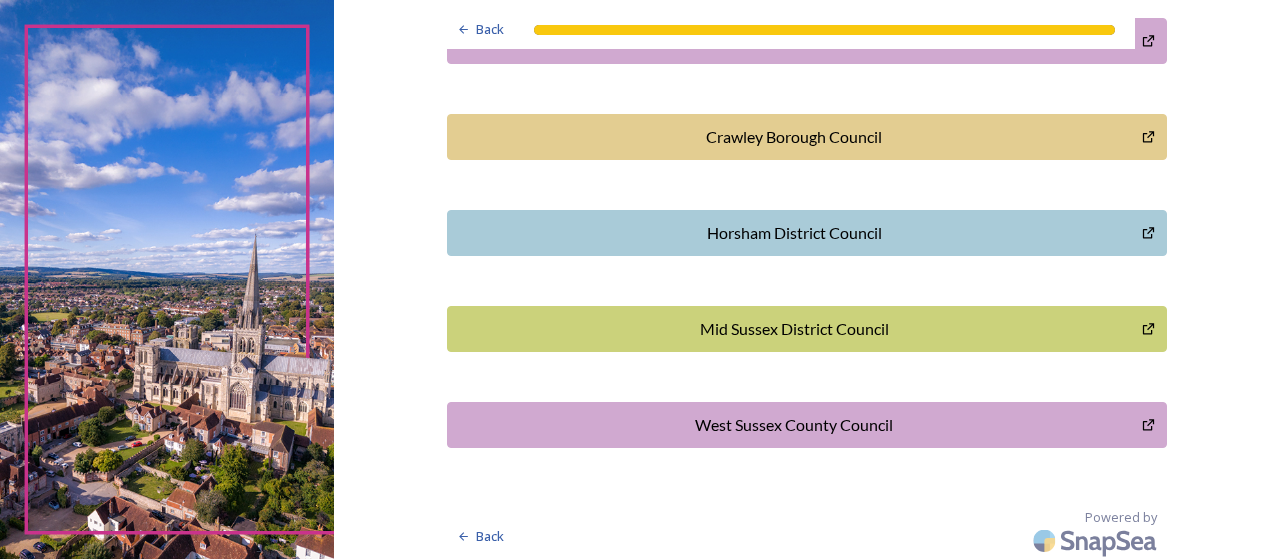 click on "West Sussex County Council" at bounding box center [794, 425] 